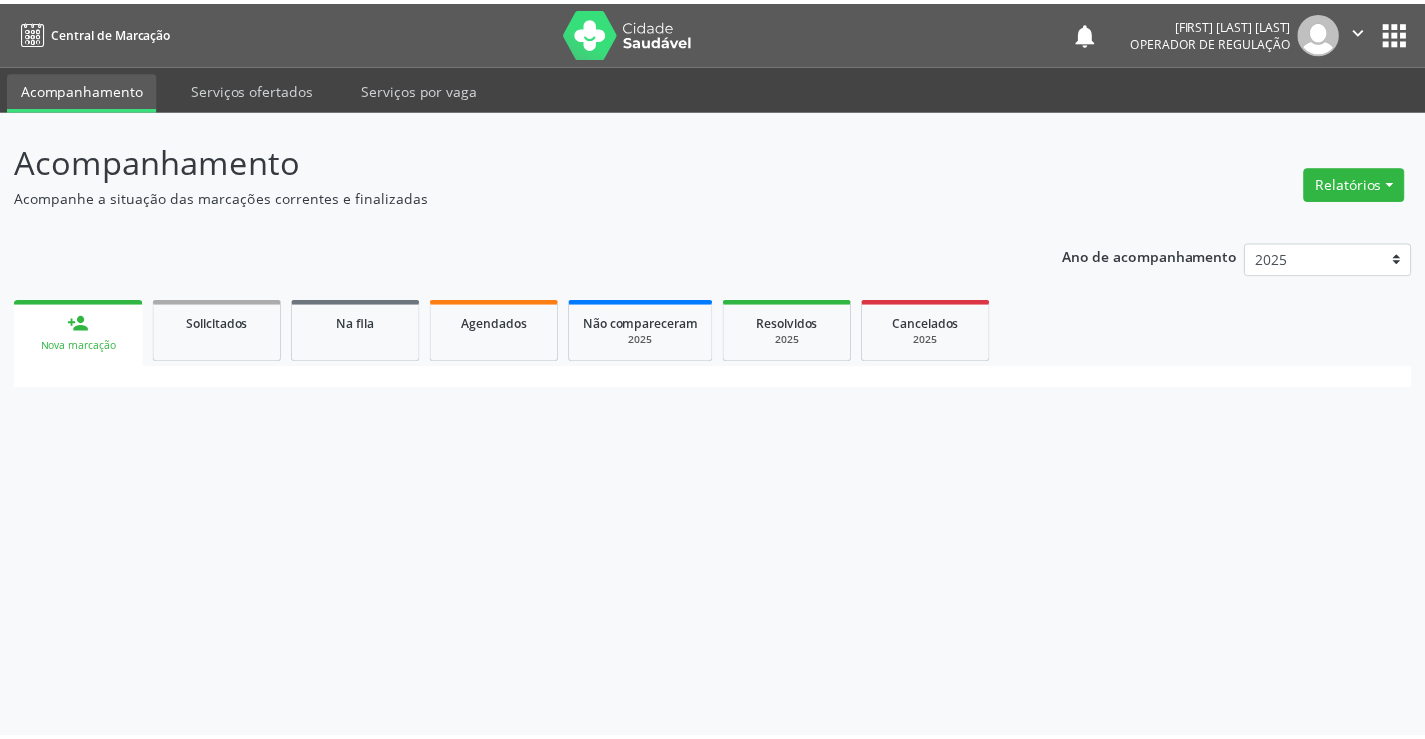 scroll, scrollTop: 0, scrollLeft: 0, axis: both 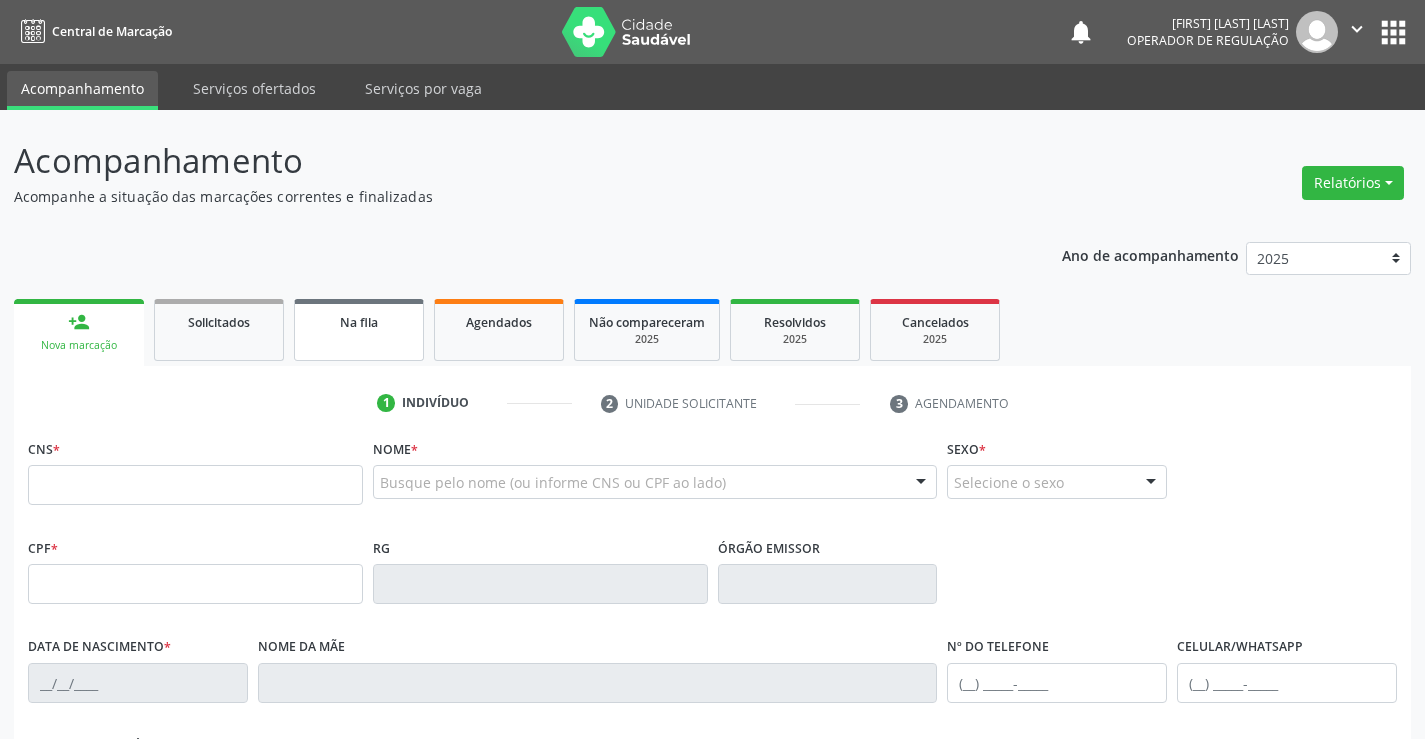 click on "Na fila" at bounding box center (359, 330) 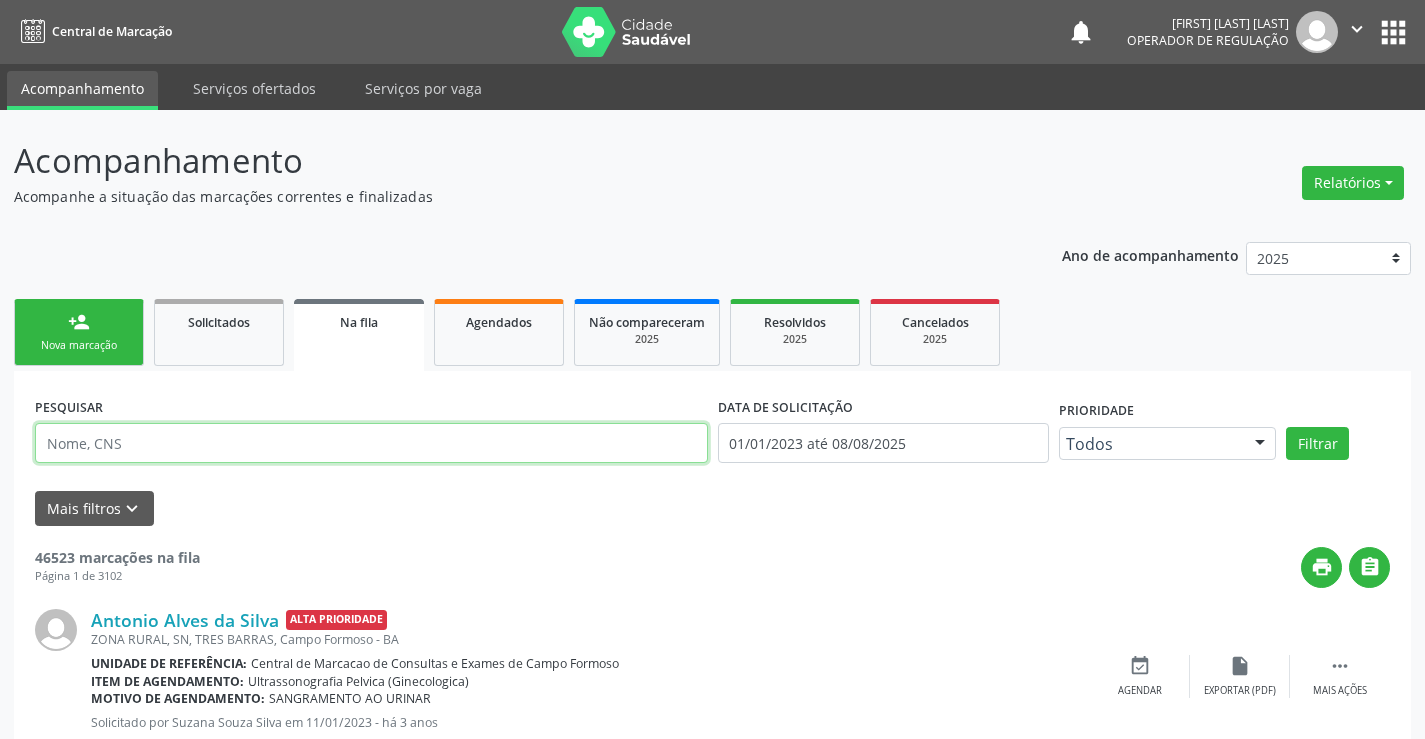 click at bounding box center (371, 443) 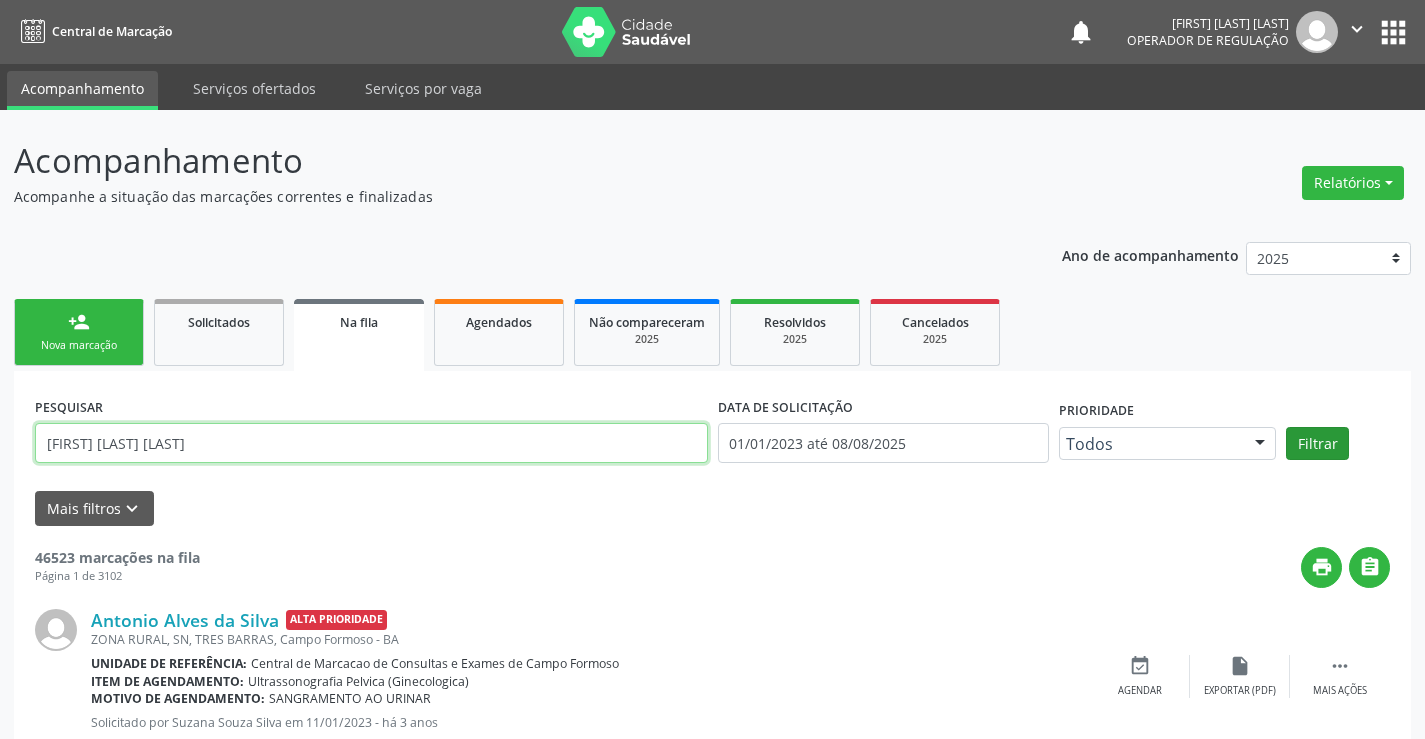 type on "[FIRST] [LAST] [LAST]" 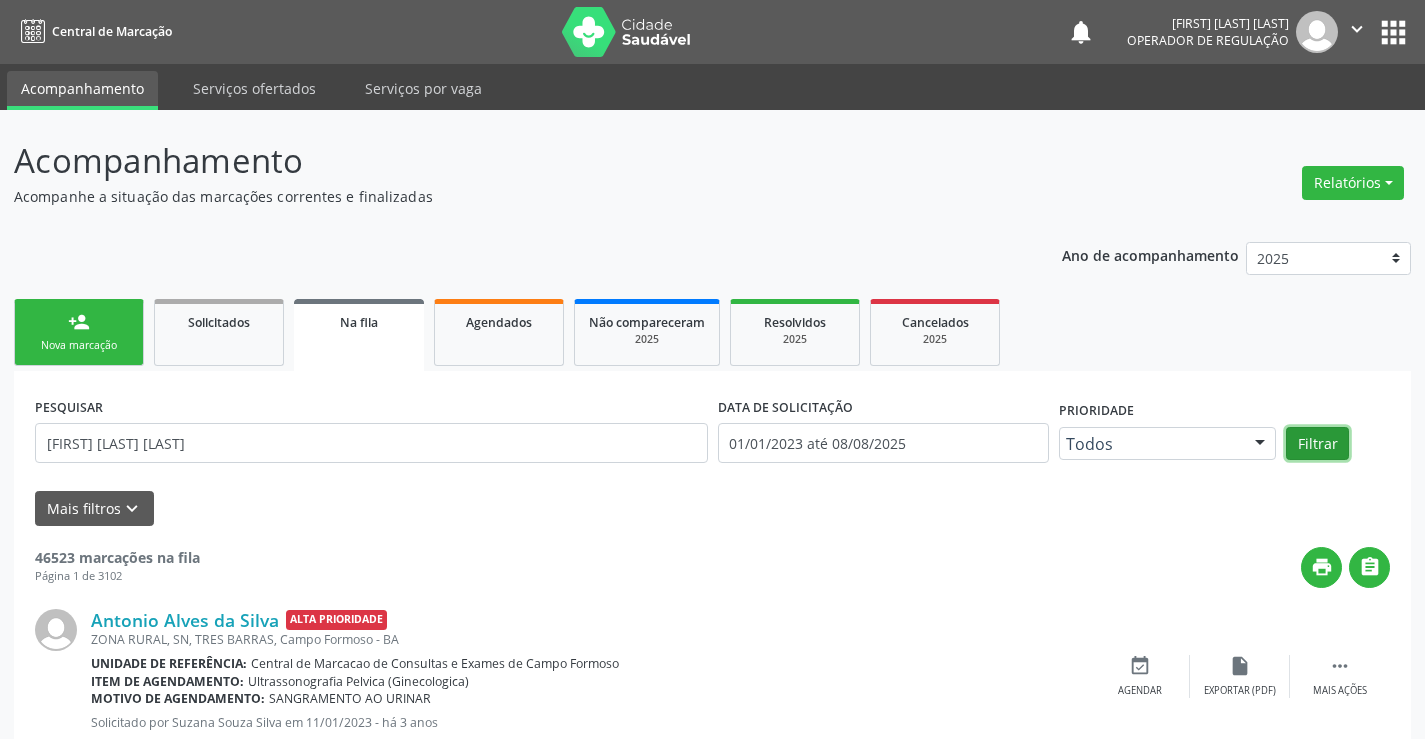 click on "Filtrar" at bounding box center [1317, 444] 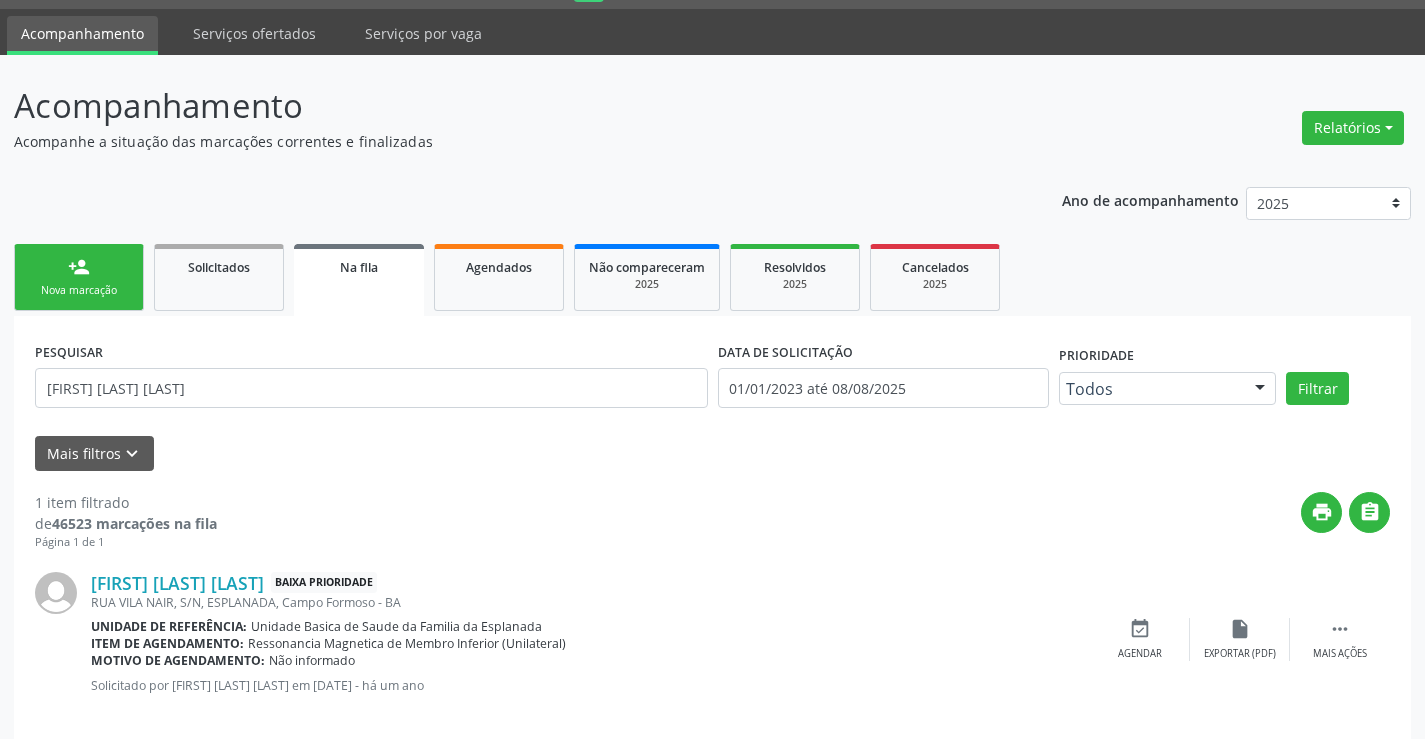 scroll, scrollTop: 80, scrollLeft: 0, axis: vertical 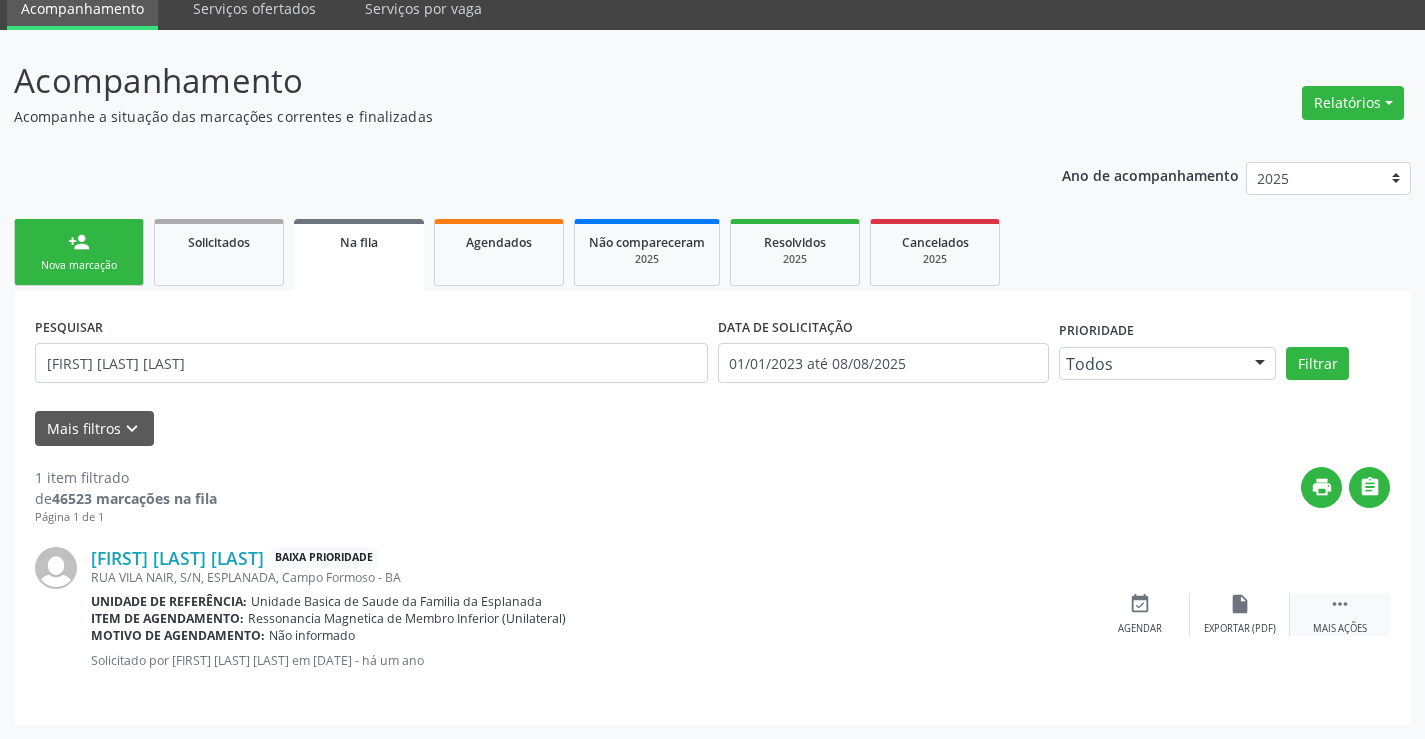 click on "" at bounding box center [1340, 604] 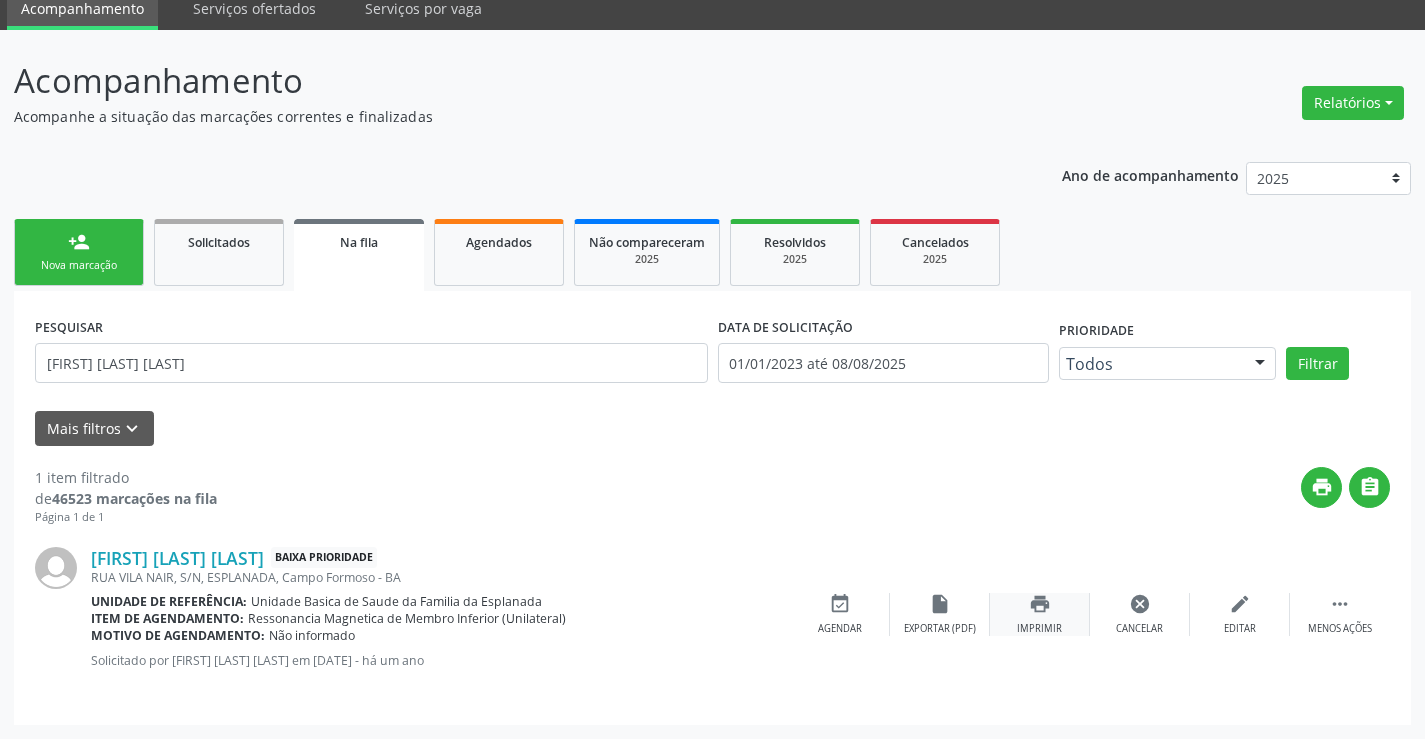 click on "print" at bounding box center (1040, 604) 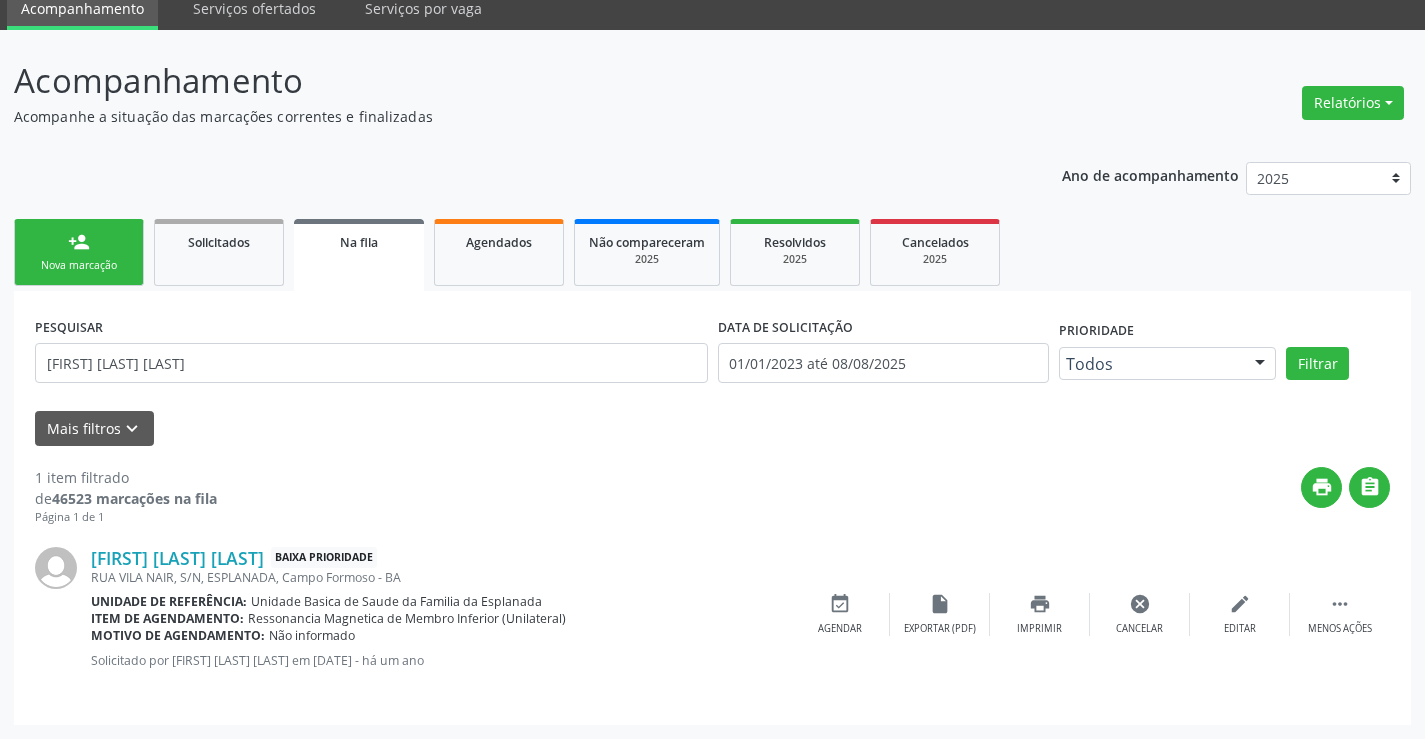 click on "Nova marcação" at bounding box center (79, 265) 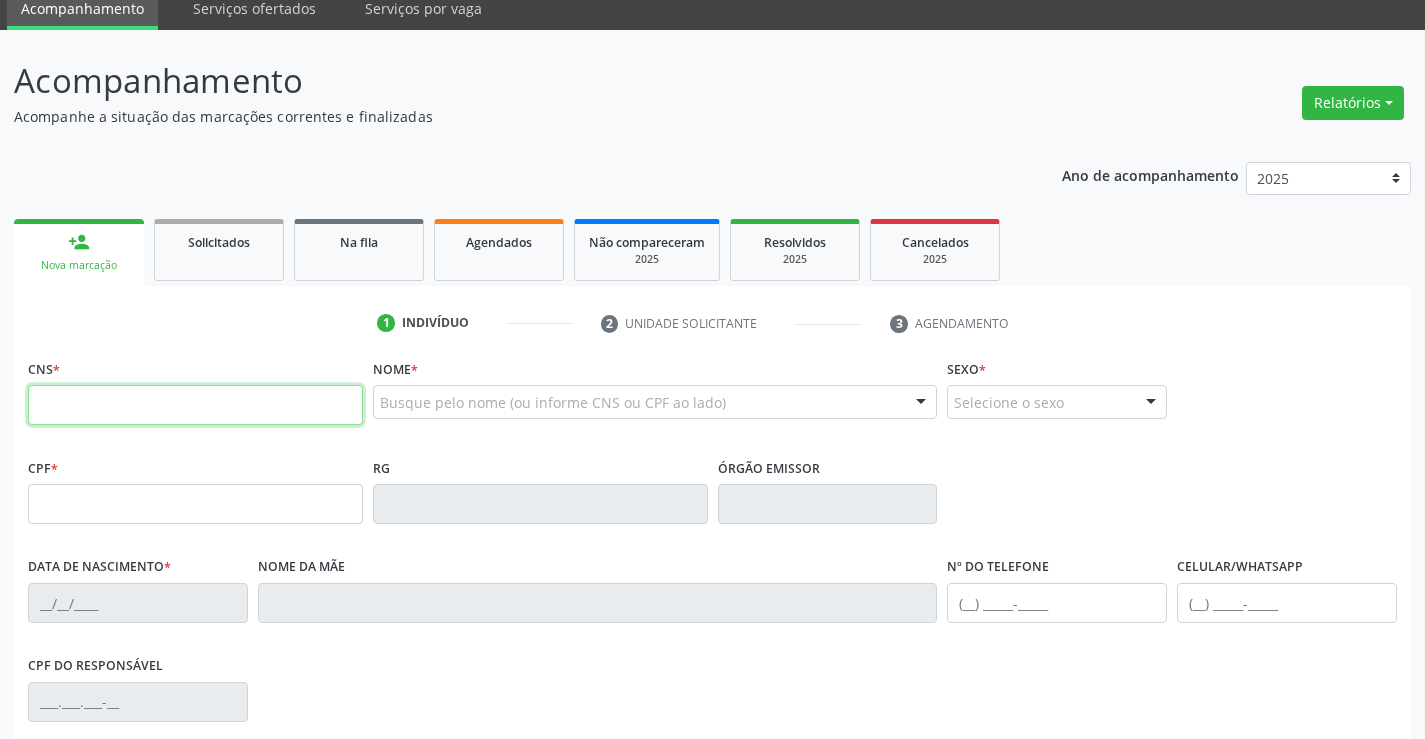 click at bounding box center (195, 405) 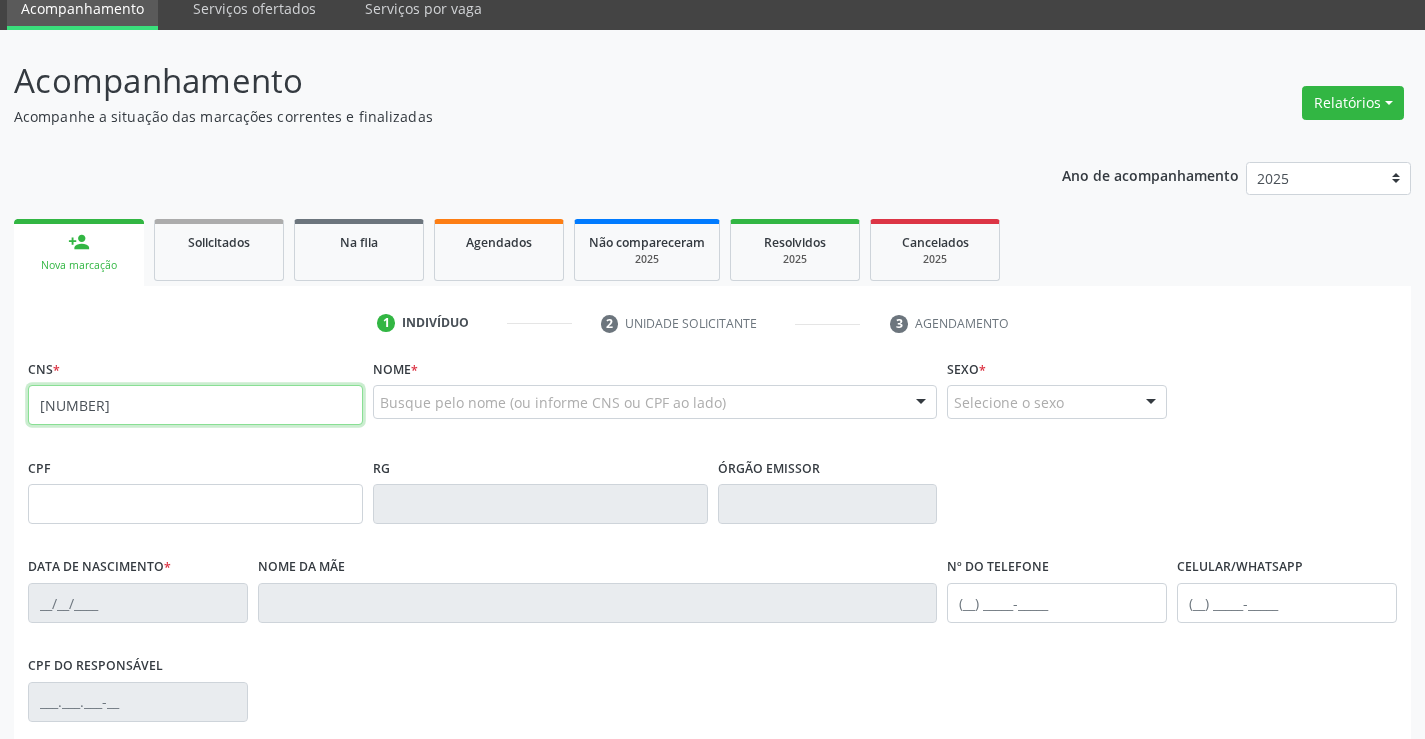 type on "[NUMBER]" 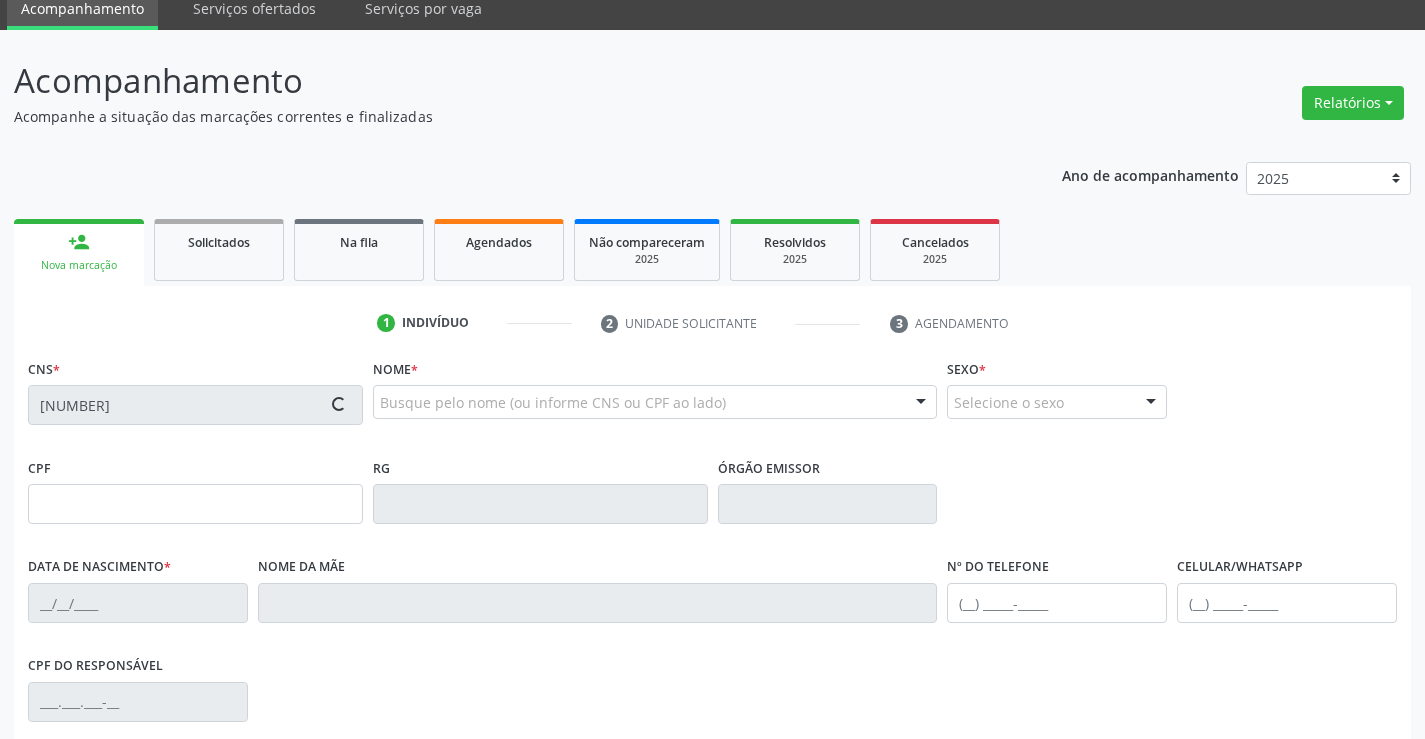 type on "[SSN]" 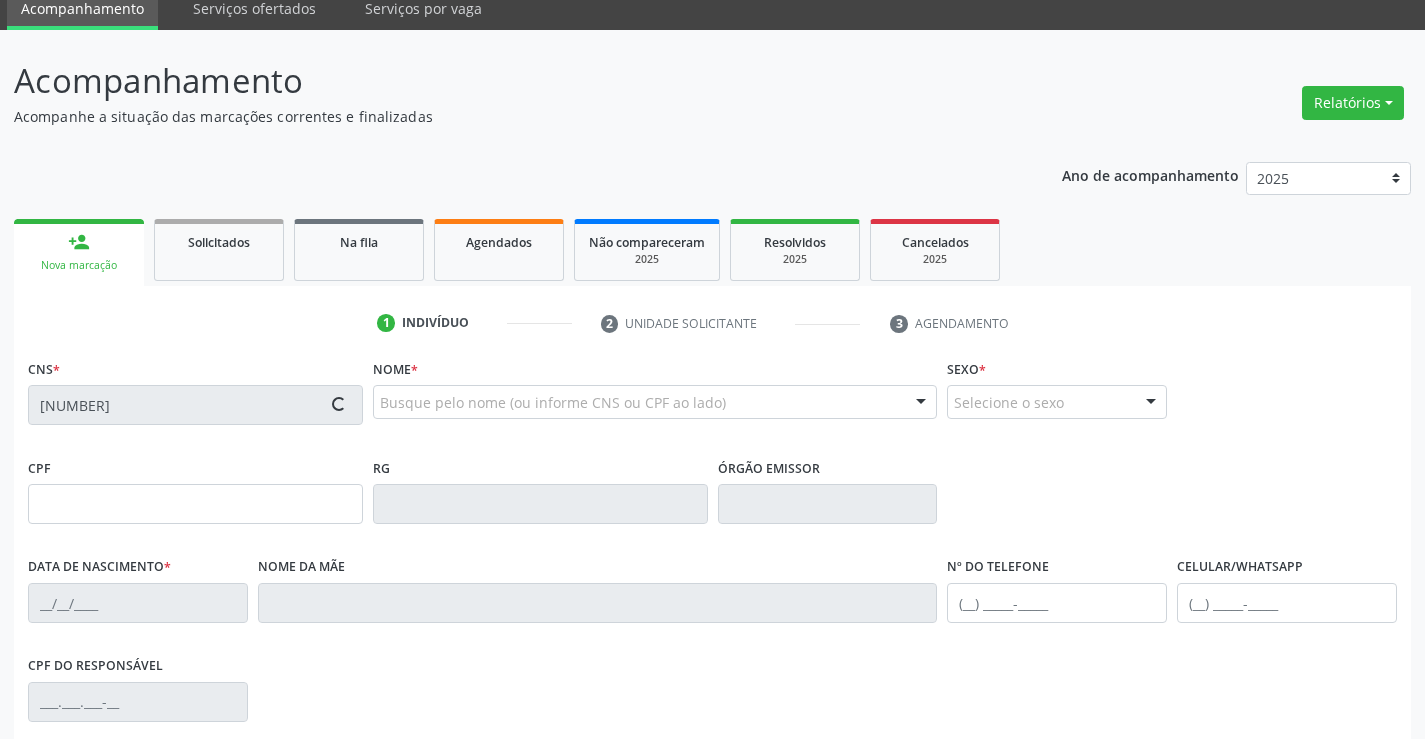 type on "[NUMBER]" 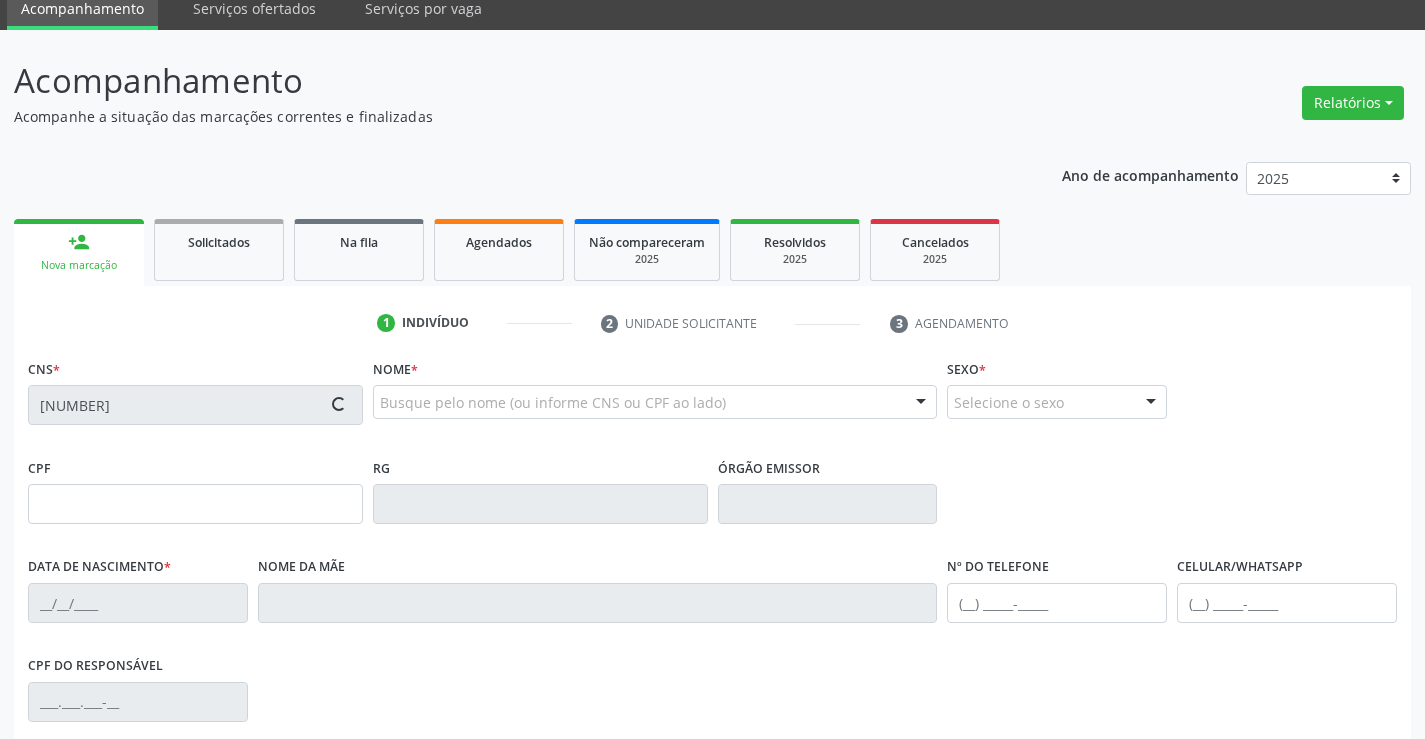 type on "[DATE]" 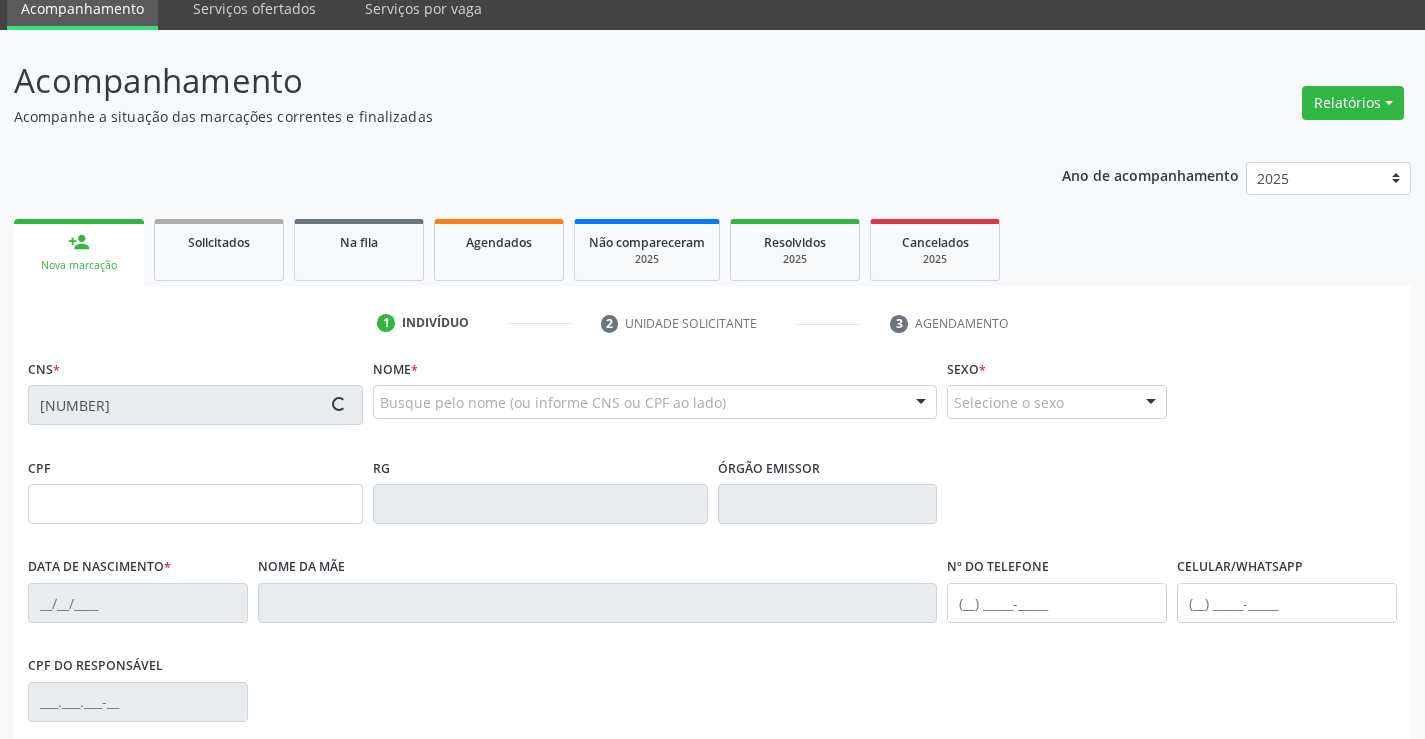 type on "[SSN]" 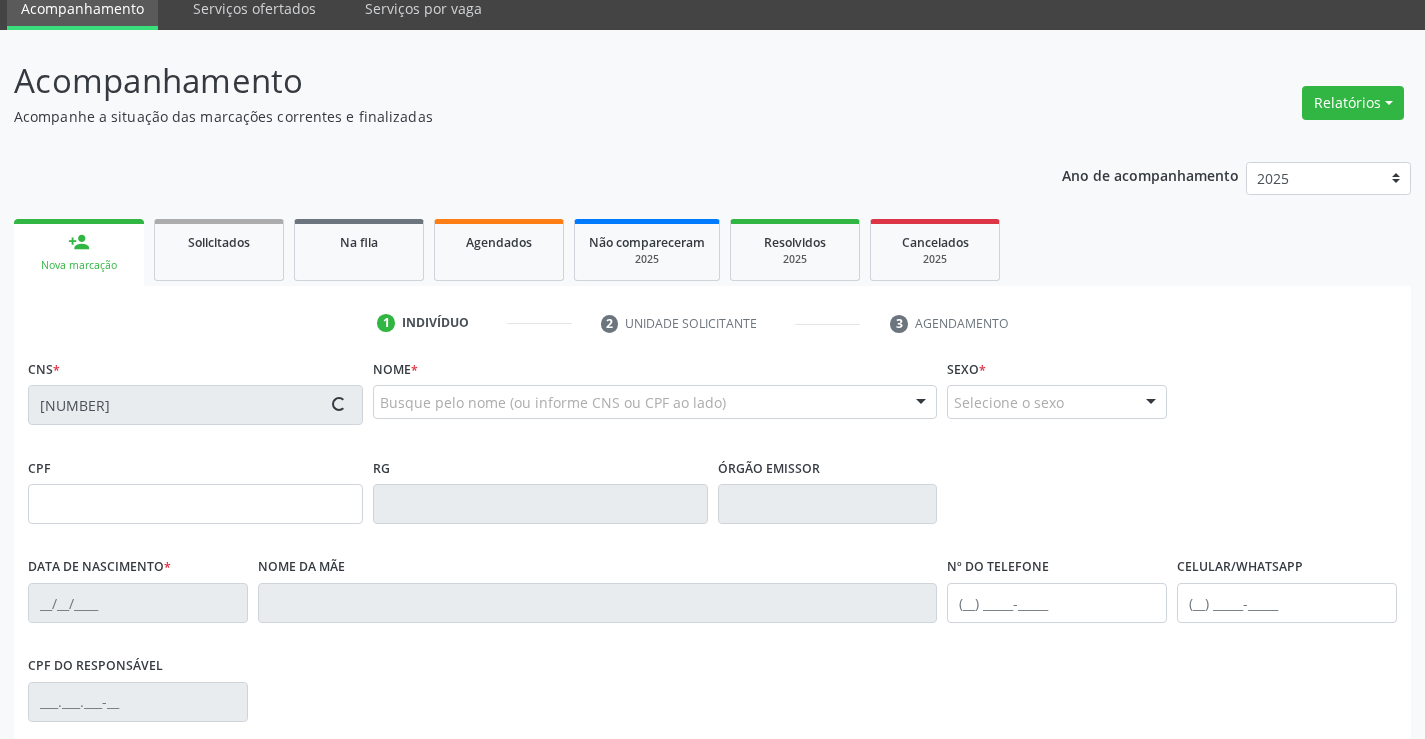 type on "S/N" 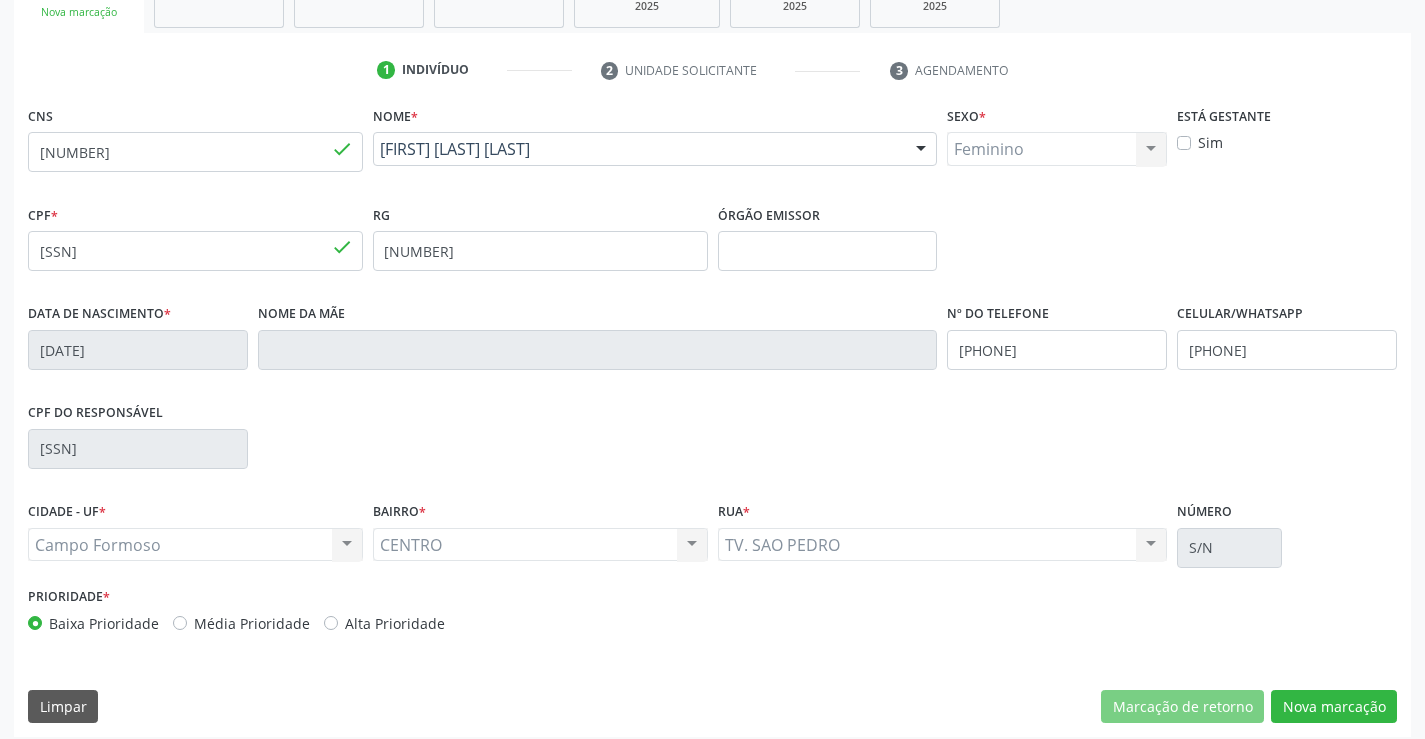 scroll, scrollTop: 345, scrollLeft: 0, axis: vertical 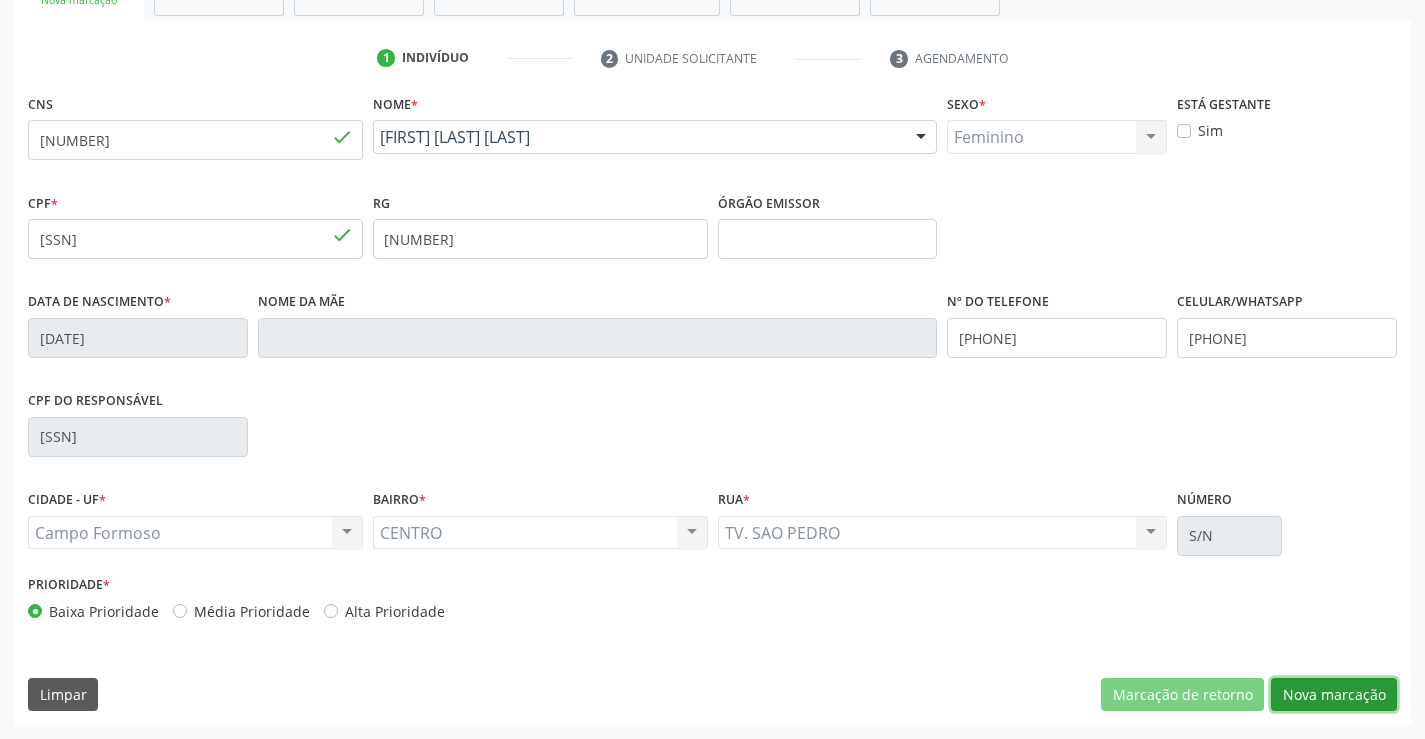 click on "Nova marcação" at bounding box center (1334, 695) 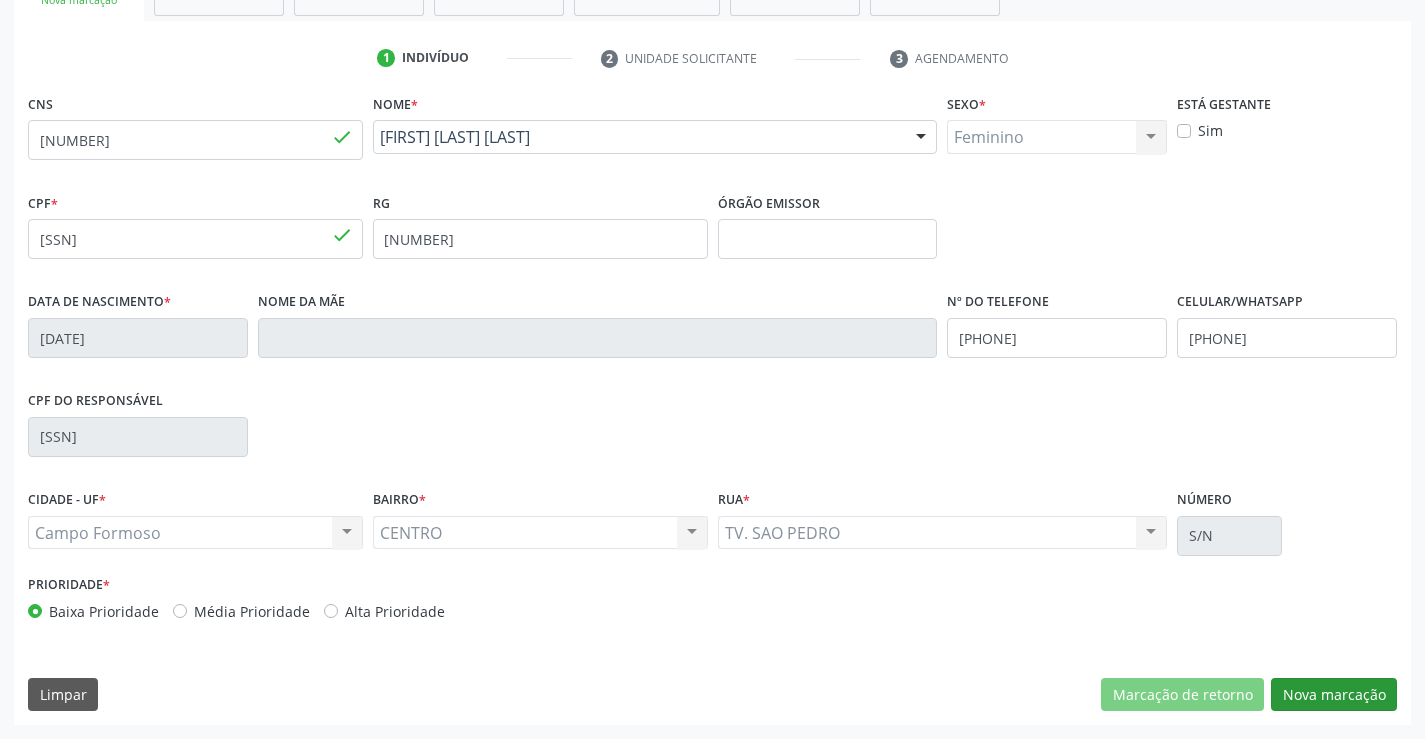 scroll, scrollTop: 167, scrollLeft: 0, axis: vertical 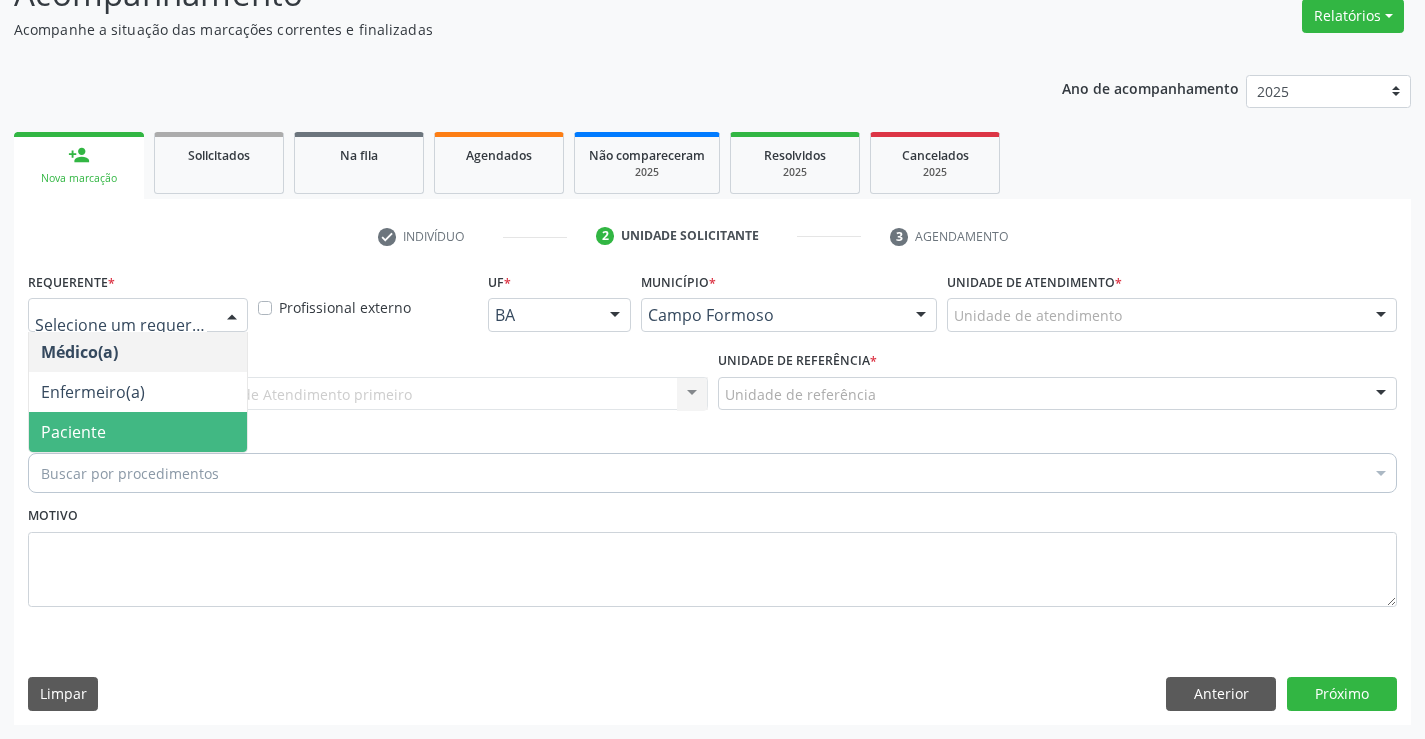 drag, startPoint x: 194, startPoint y: 440, endPoint x: 203, endPoint y: 411, distance: 30.364452 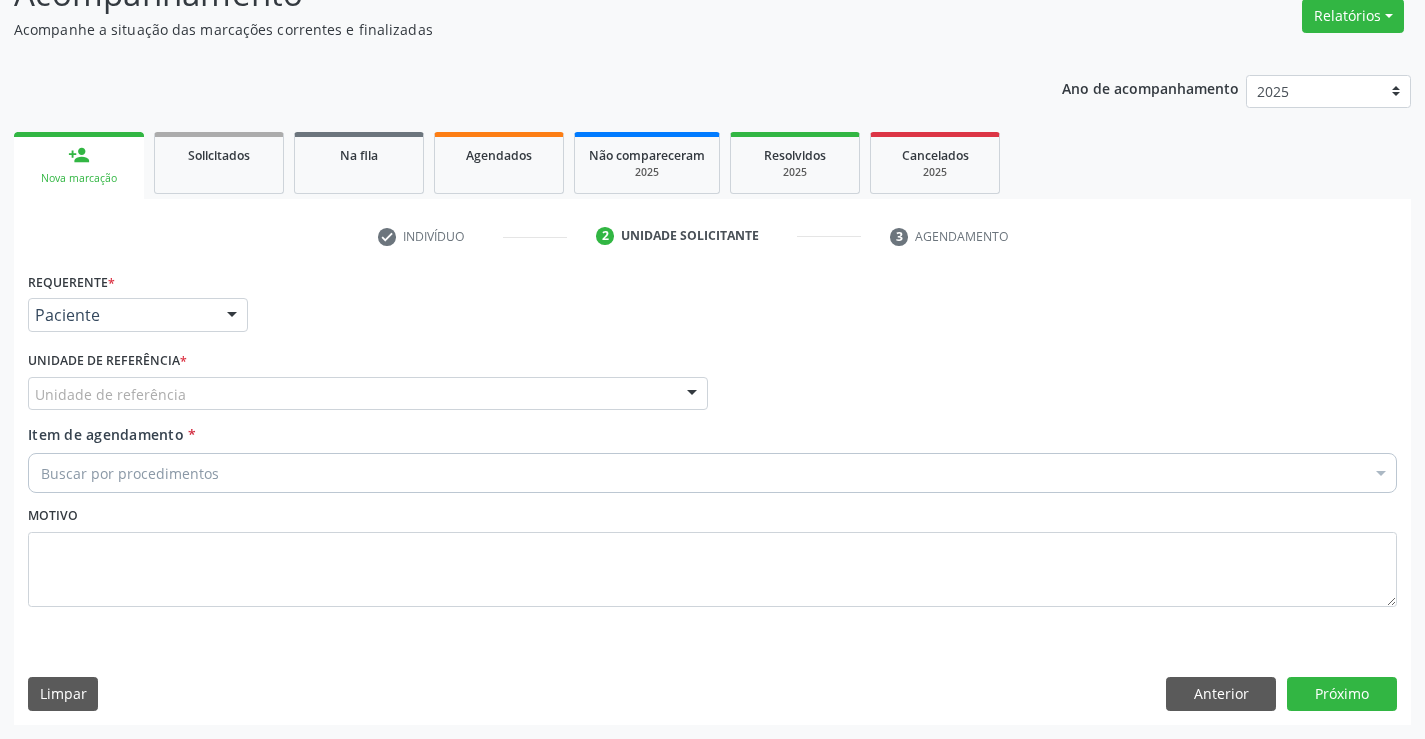 click on "Unidade de referência" at bounding box center [368, 394] 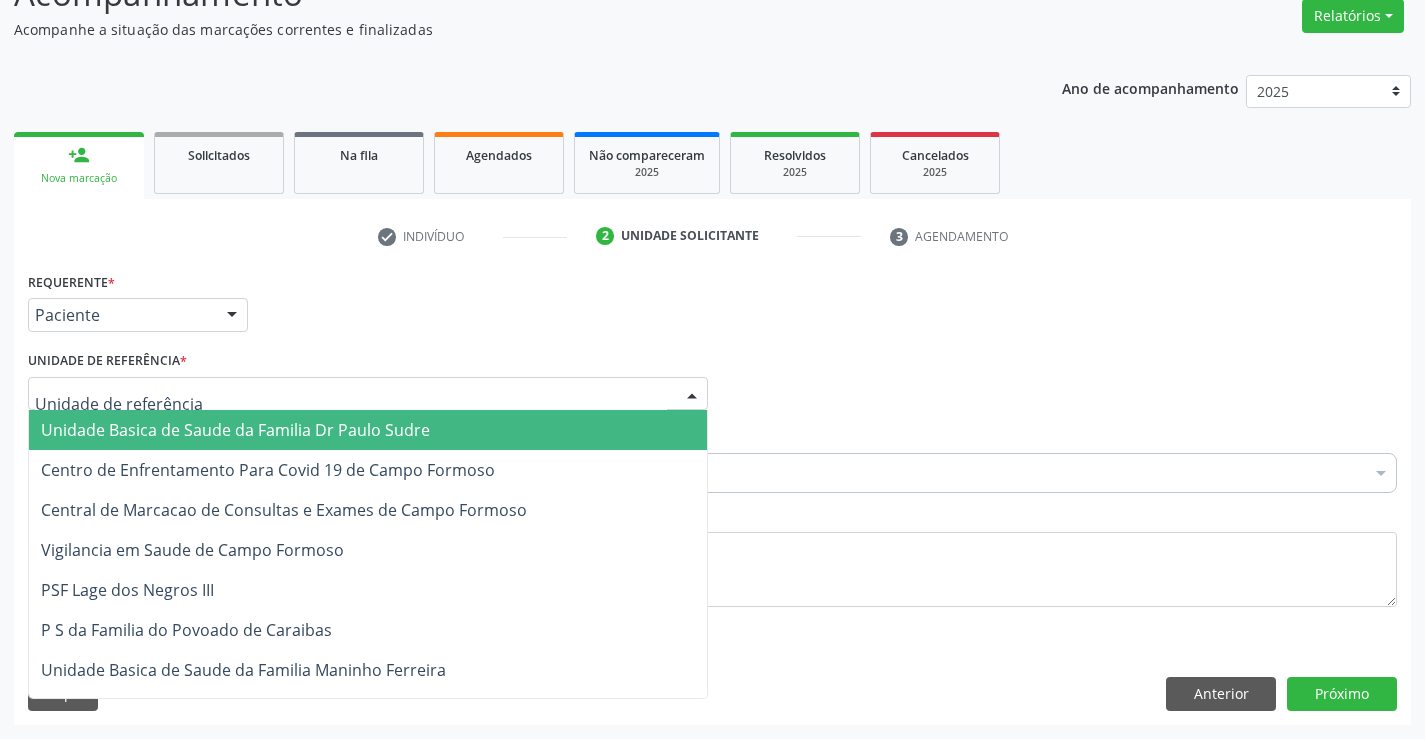 click on "Unidade Basica de Saude da Familia Dr Paulo Sudre" at bounding box center [235, 430] 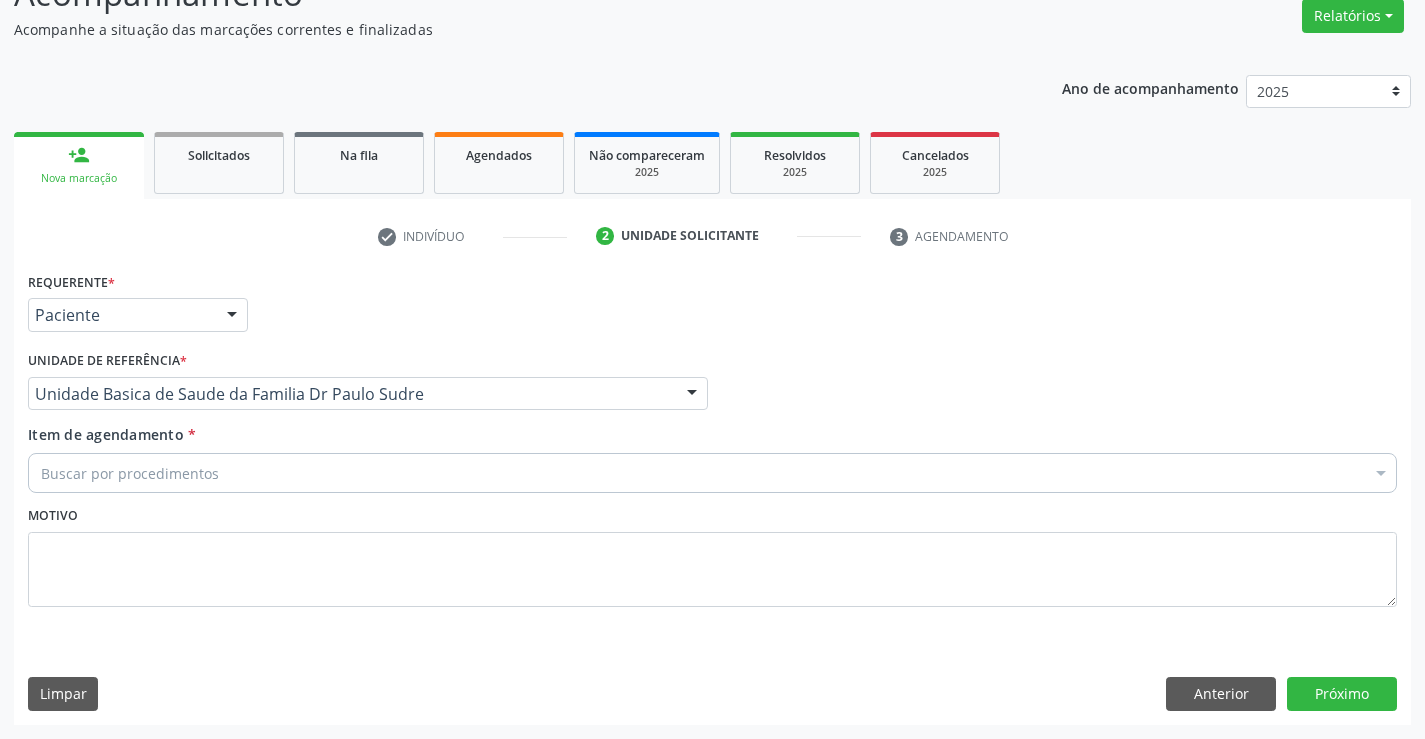 click on "Buscar por procedimentos" at bounding box center (712, 473) 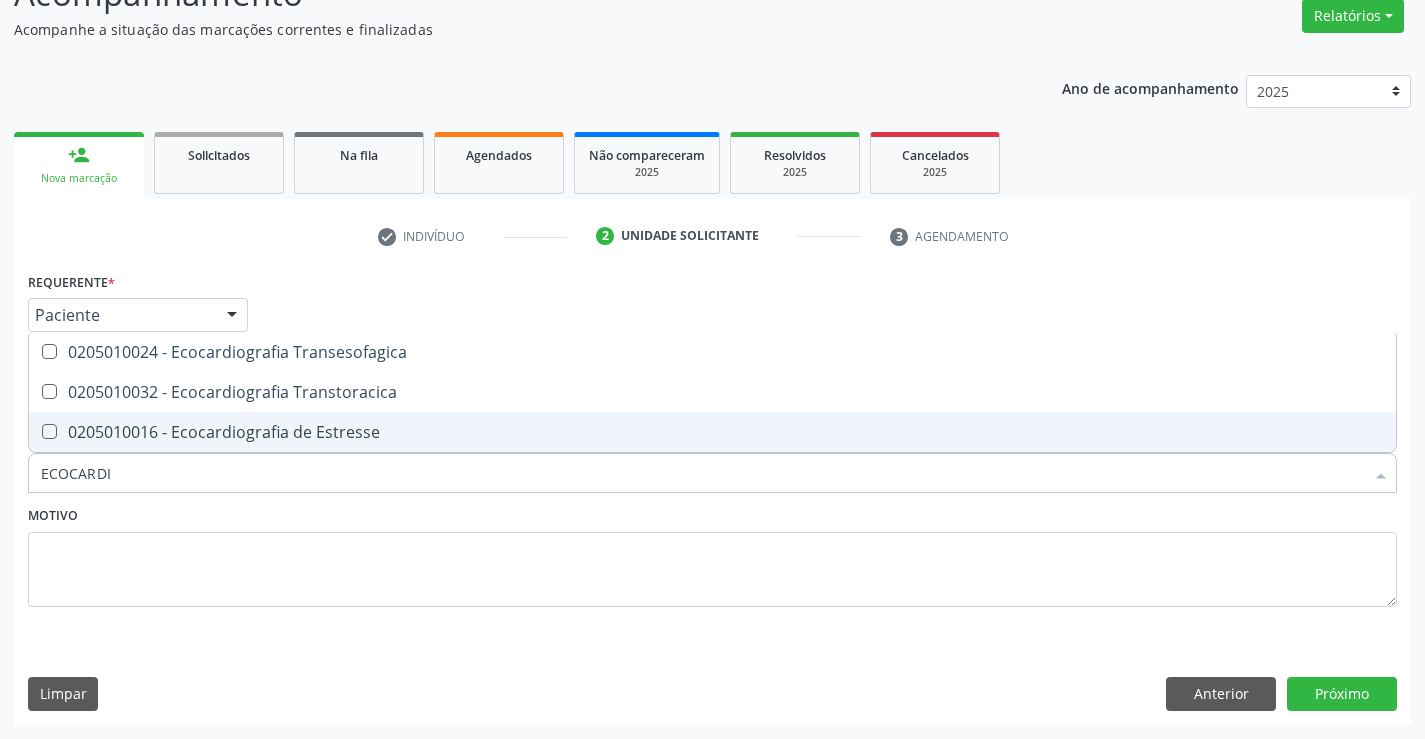 type on "ECOCARDIO" 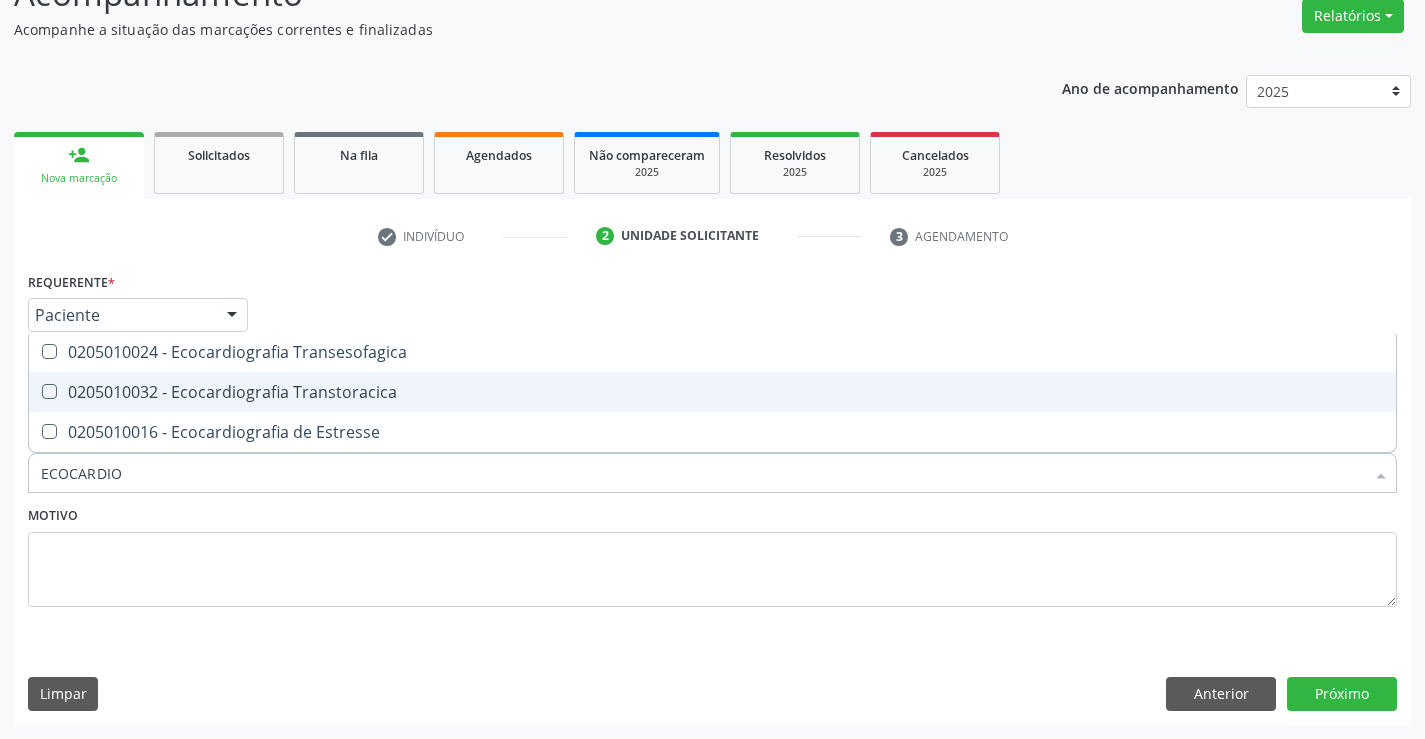 click on "0205010032 - Ecocardiografia Transtoracica" at bounding box center (712, 392) 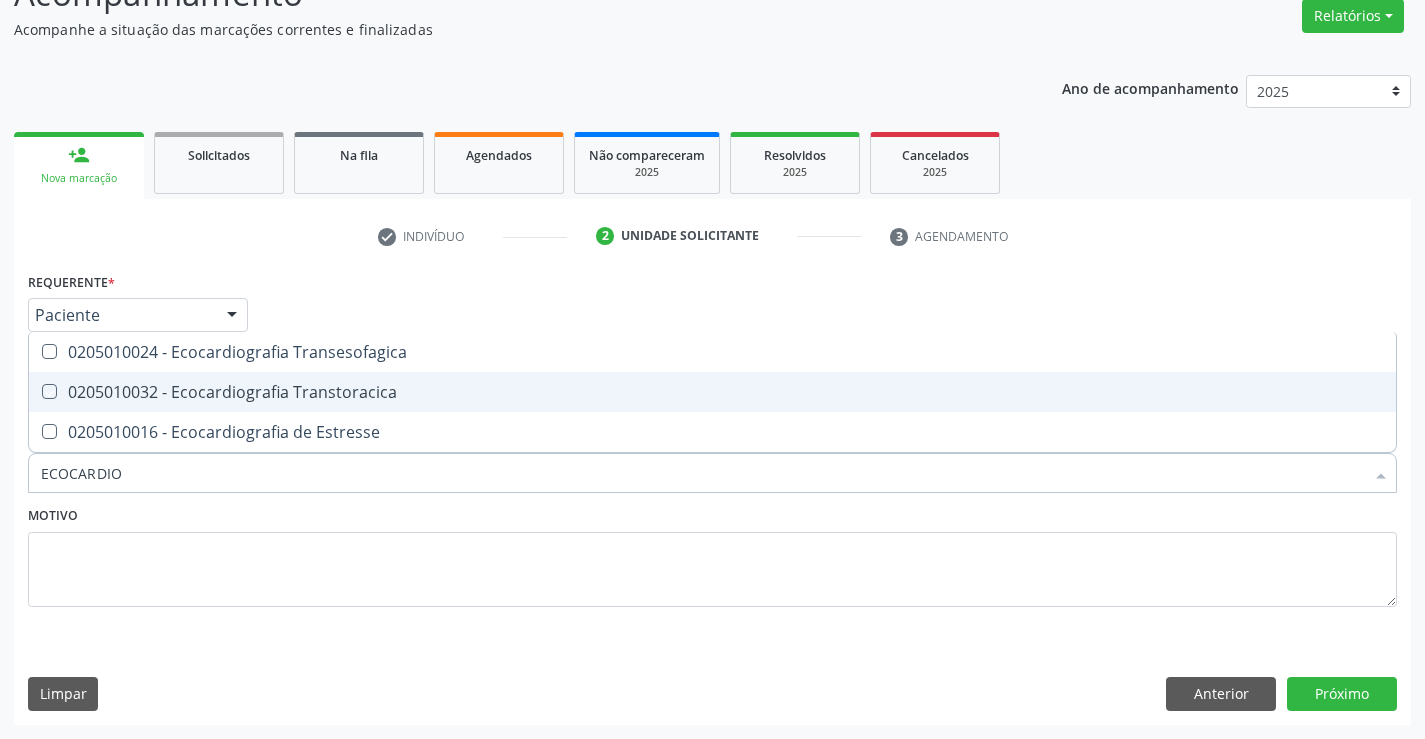 checkbox on "true" 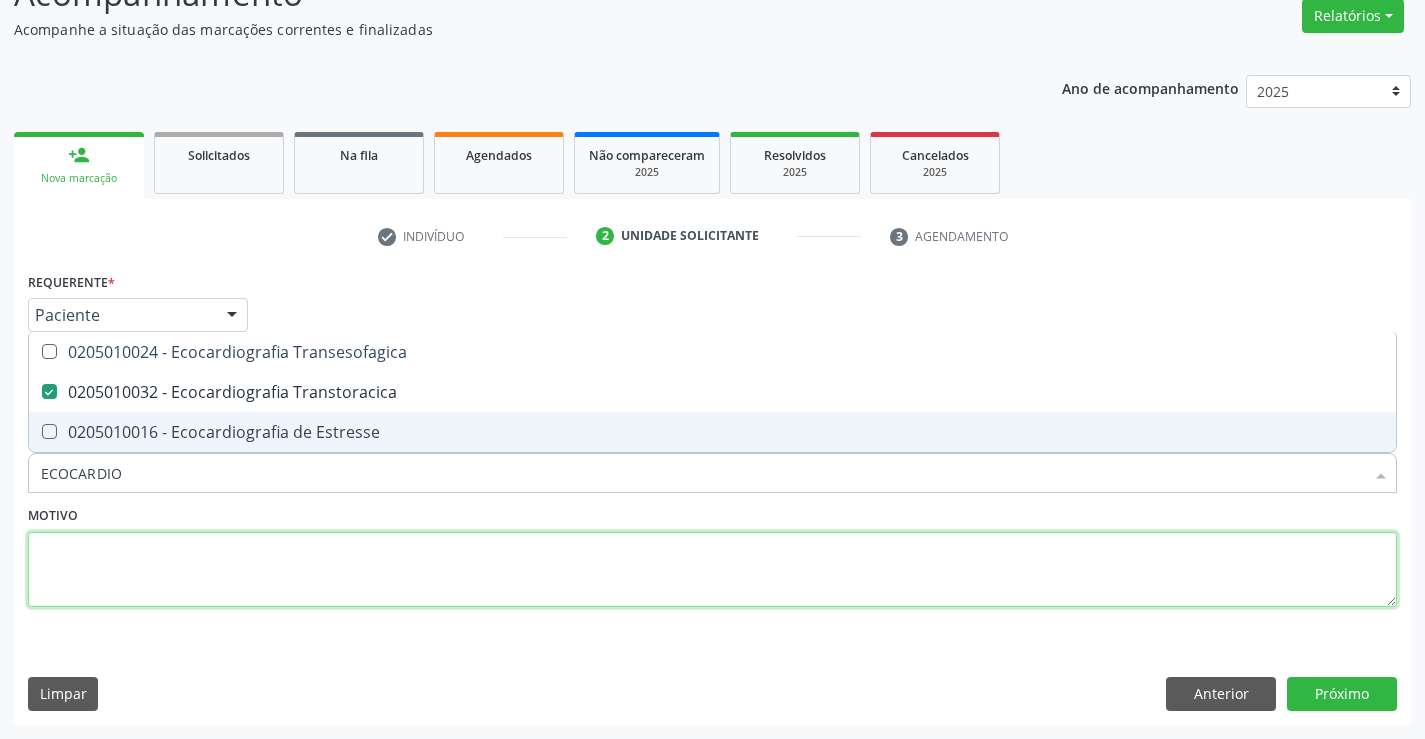 click at bounding box center (712, 570) 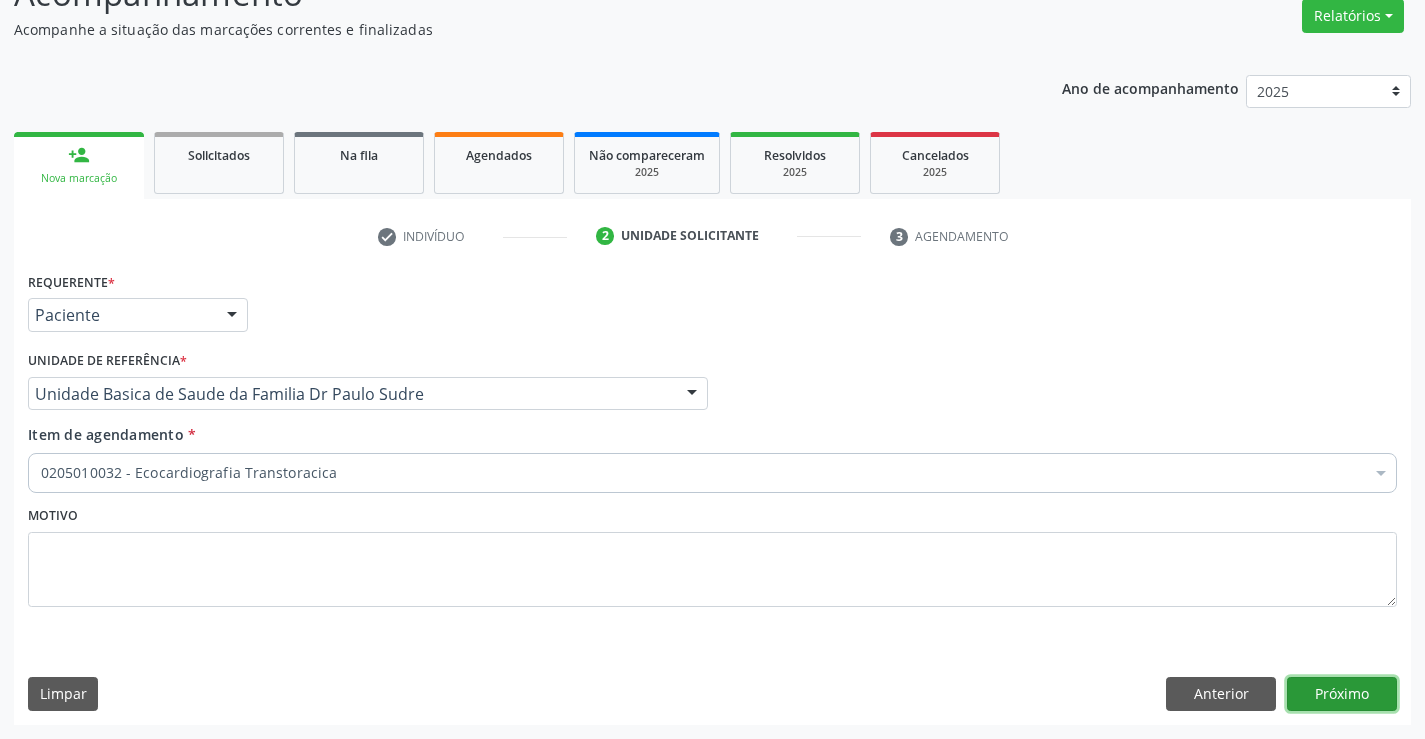 click on "Próximo" at bounding box center (1342, 694) 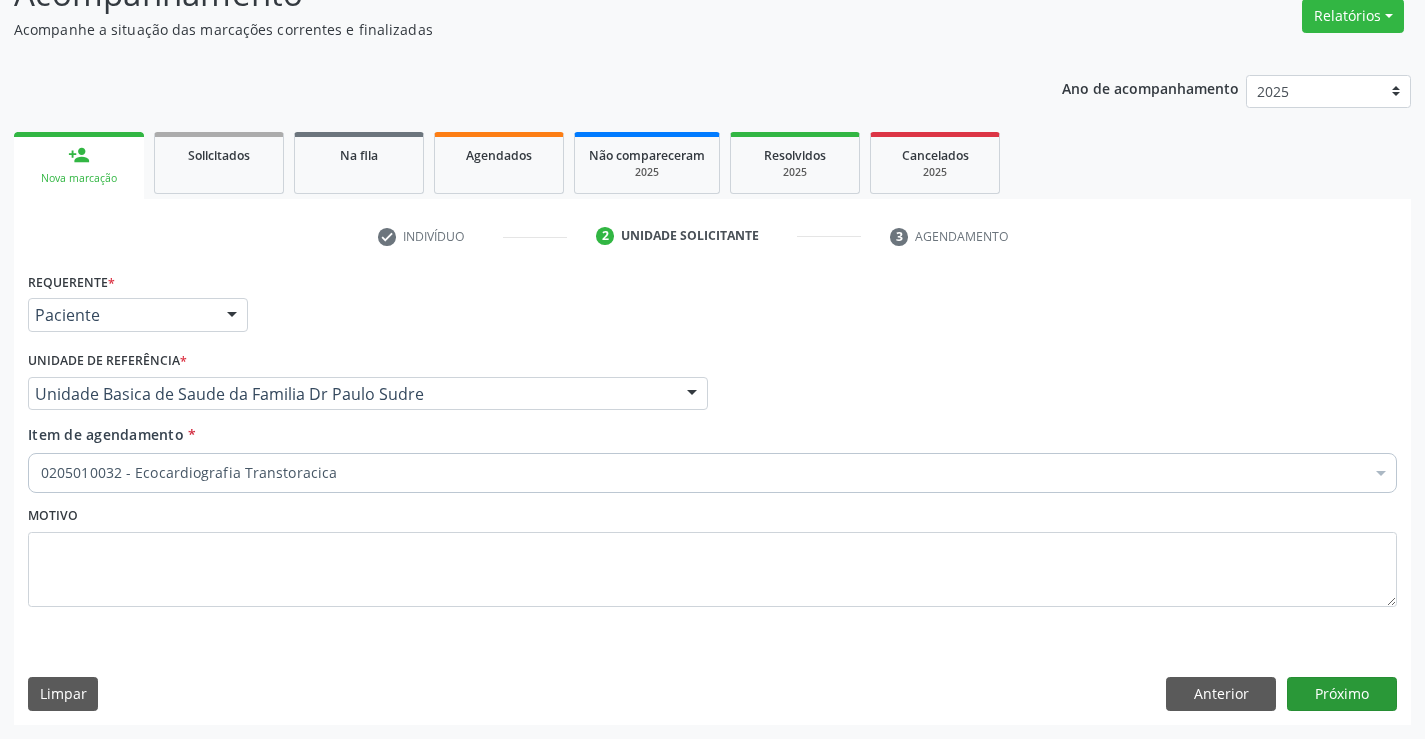 scroll, scrollTop: 131, scrollLeft: 0, axis: vertical 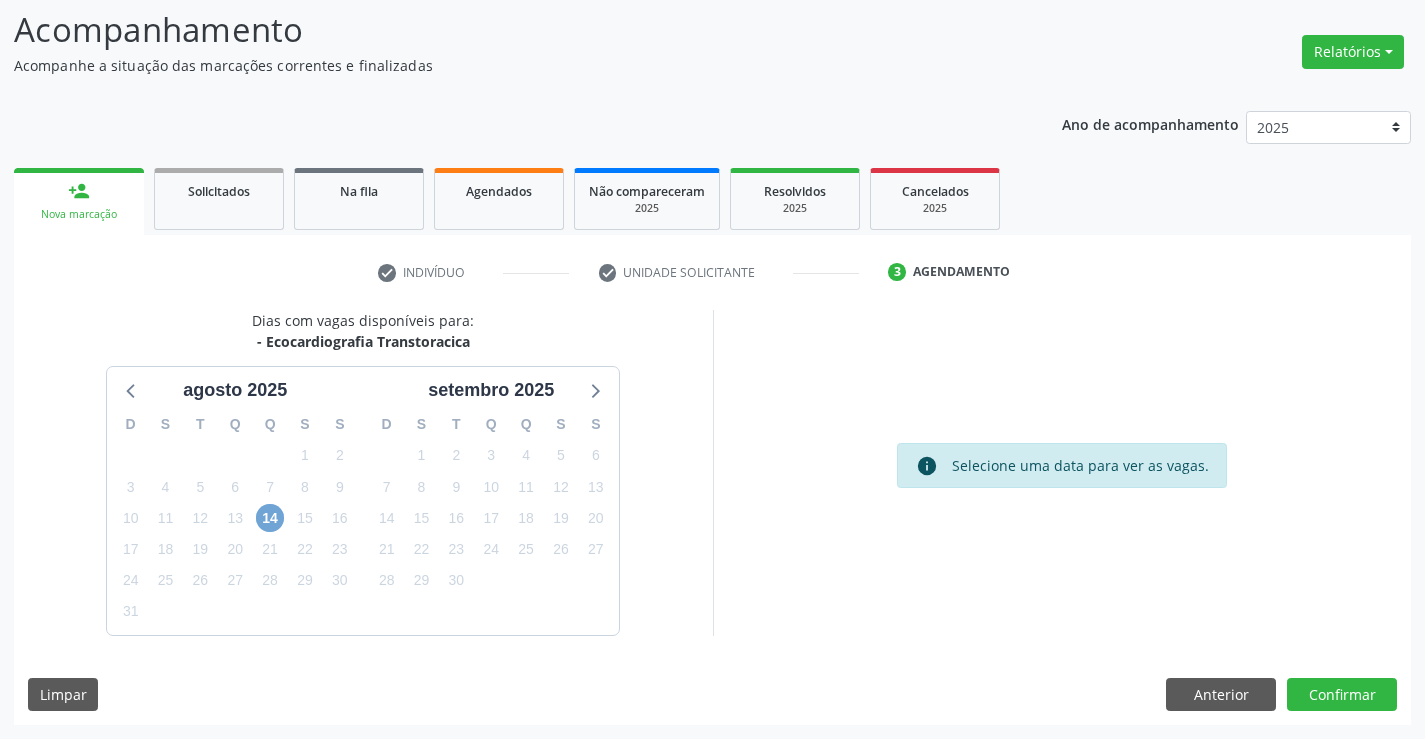 click on "14" at bounding box center (270, 518) 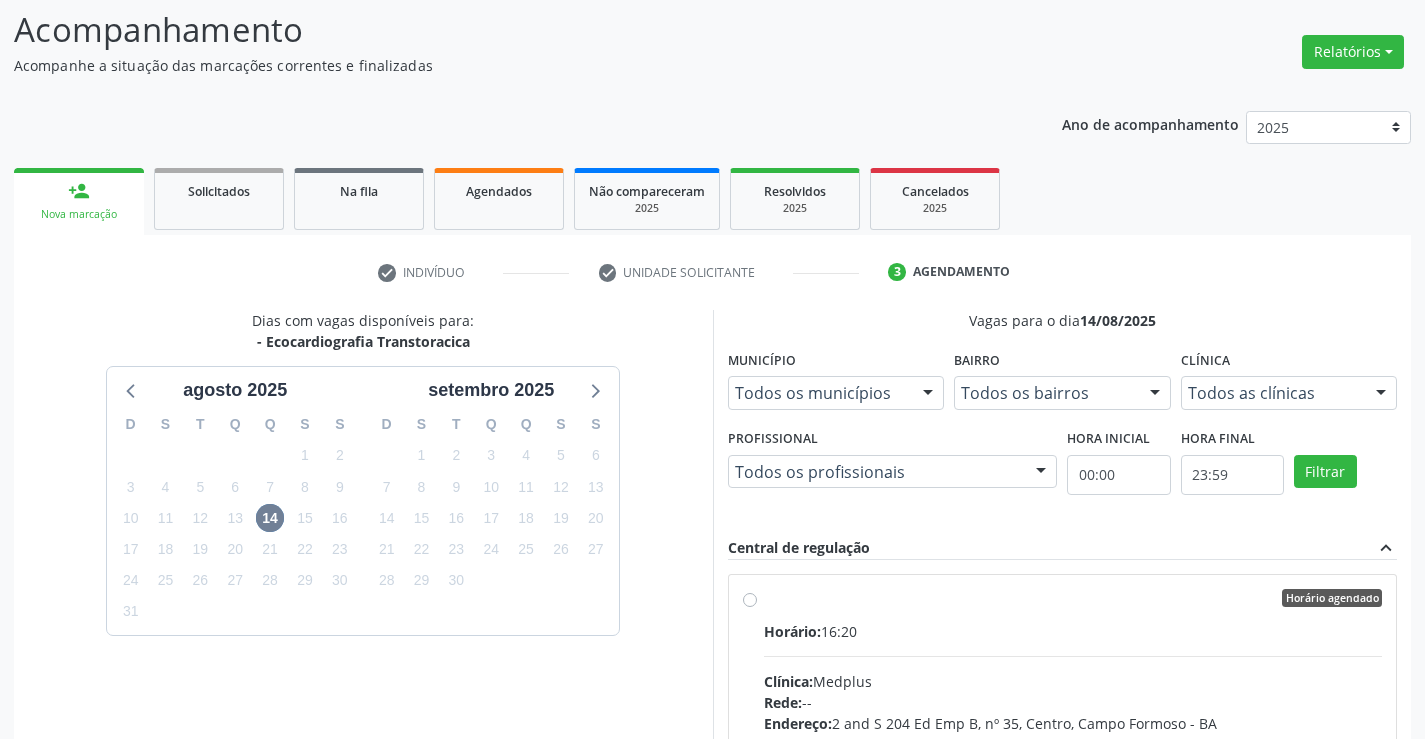 click on "Horário agendado
Horário:   16:20
Clínica:  Medplus
Rede:
--
Endereço:   2 and S 204 Ed Emp B, nº 35, Centro, [CITY] - [STATE]
Telefone:   --
Profissional:
[FIRST] [LAST] [LAST]
Informações adicionais sobre o atendimento
Idade de atendimento:
de 0 a 120 anos
Gênero(s) atendido(s):
Masculino e Feminino
Informações adicionais:
--" at bounding box center (1073, 742) 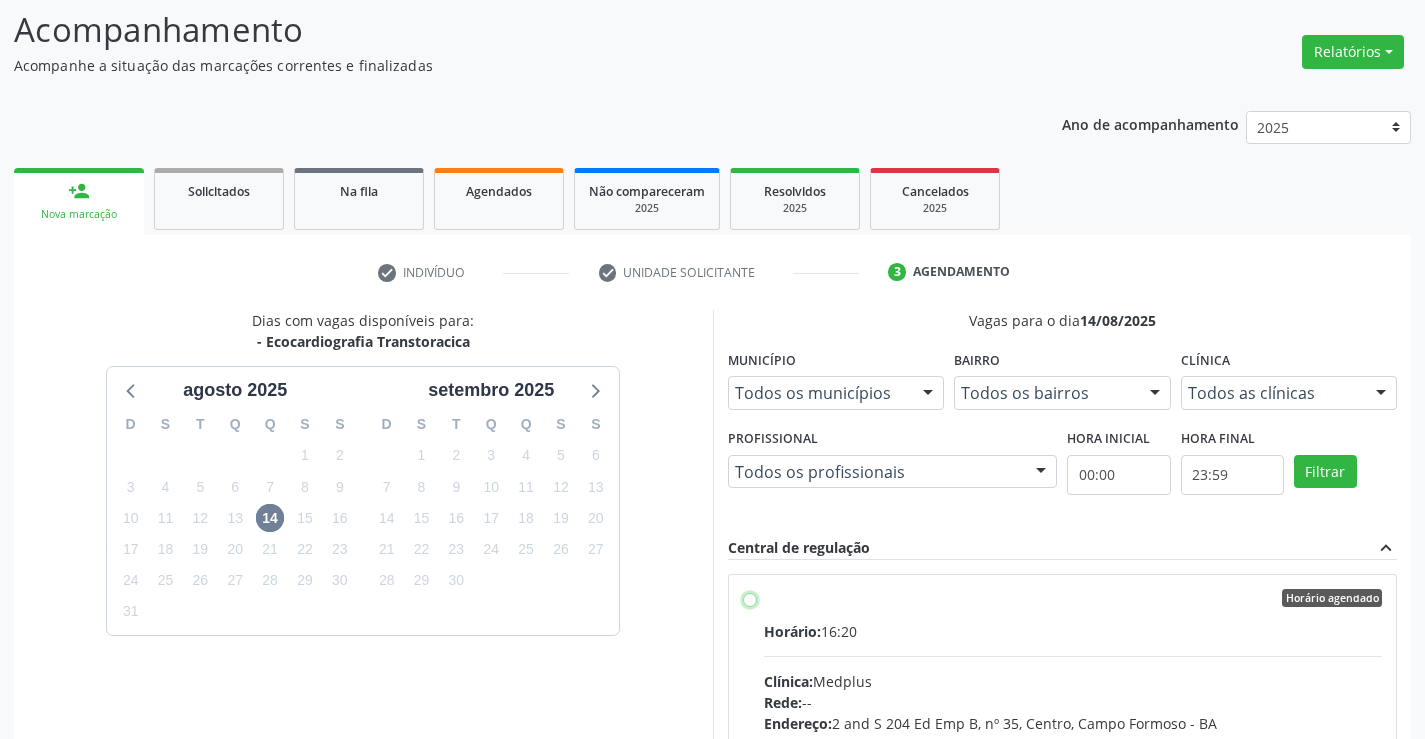 click on "Horário agendado
Horário:   16:20
Clínica:  Medplus
Rede:
--
Endereço:   2 and S 204 Ed Emp B, nº 35, Centro, [CITY] - [STATE]
Telefone:   --
Profissional:
[FIRST] [LAST] [LAST]
Informações adicionais sobre o atendimento
Idade de atendimento:
de 0 a 120 anos
Gênero(s) atendido(s):
Masculino e Feminino
Informações adicionais:
--" at bounding box center [750, 598] 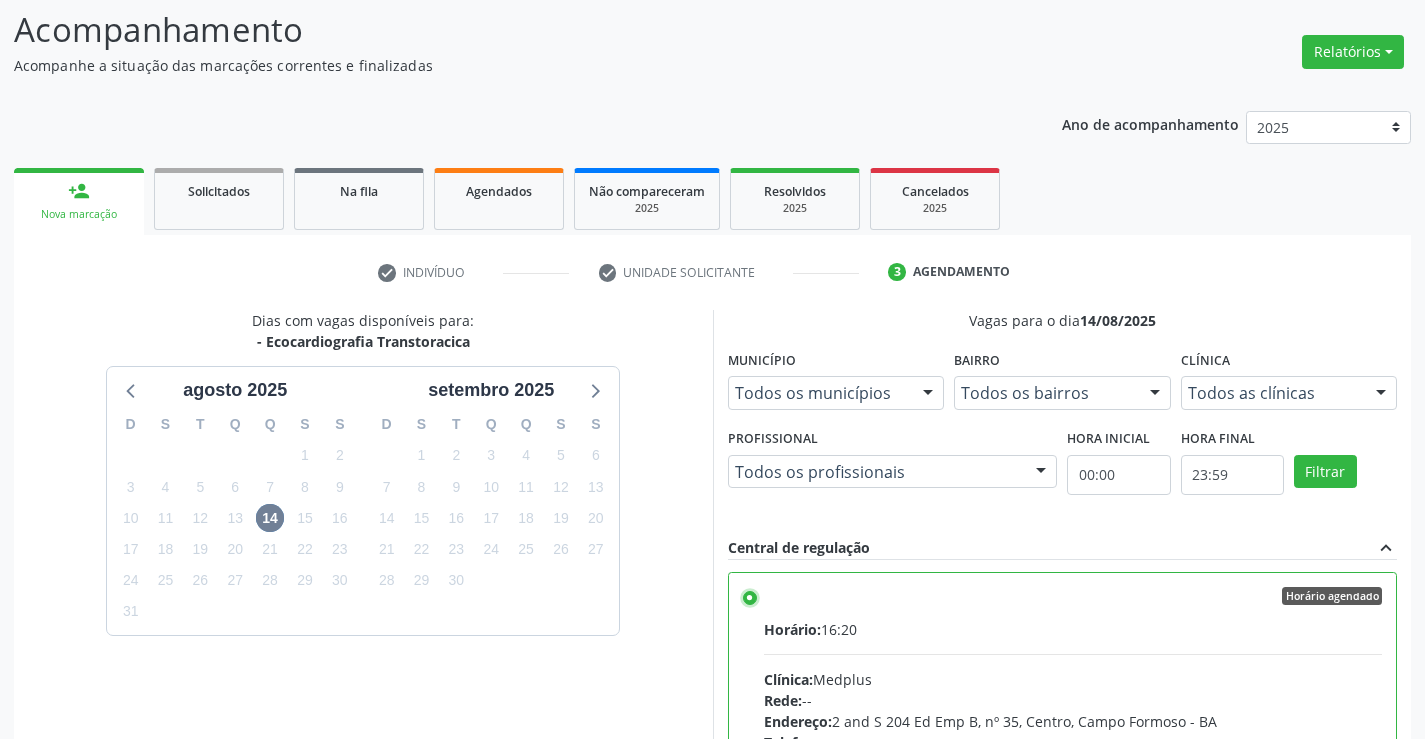 scroll, scrollTop: 0, scrollLeft: 0, axis: both 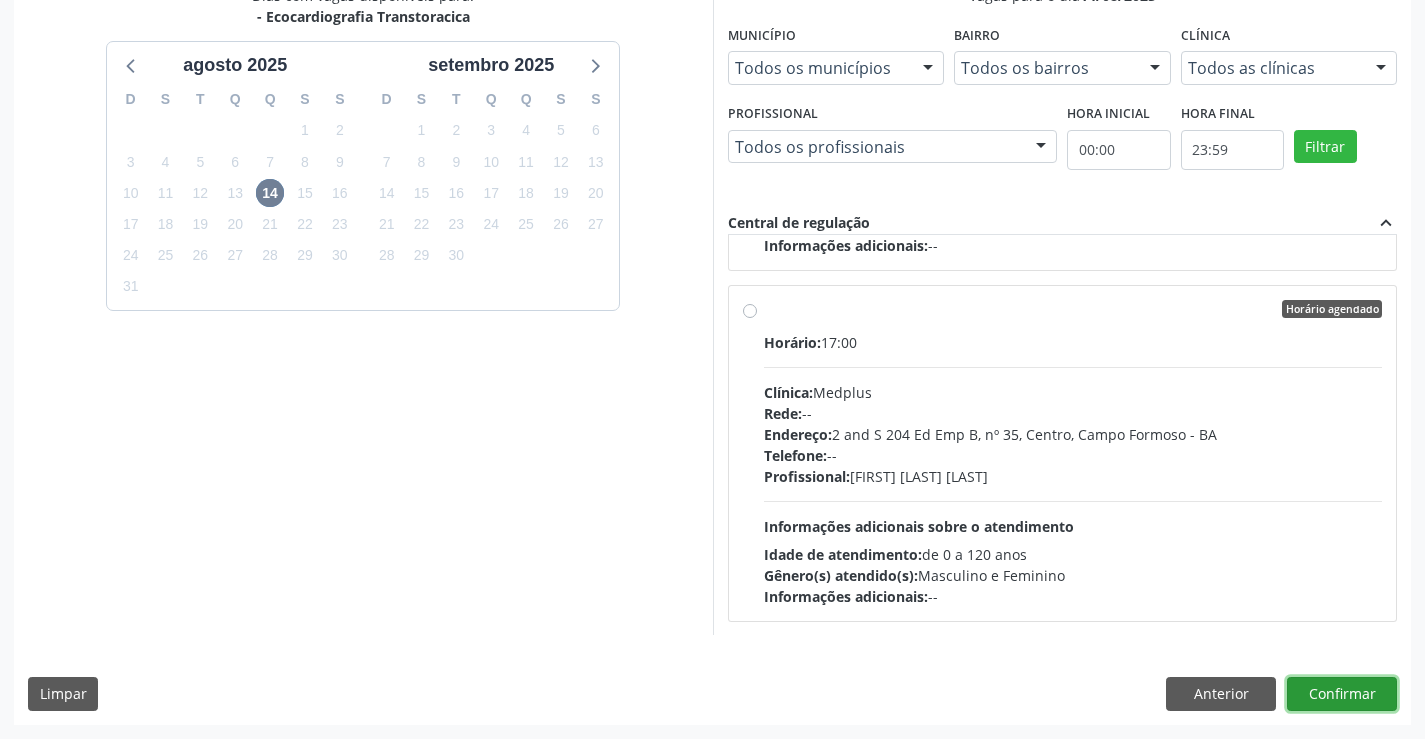 click on "Confirmar" at bounding box center [1342, 694] 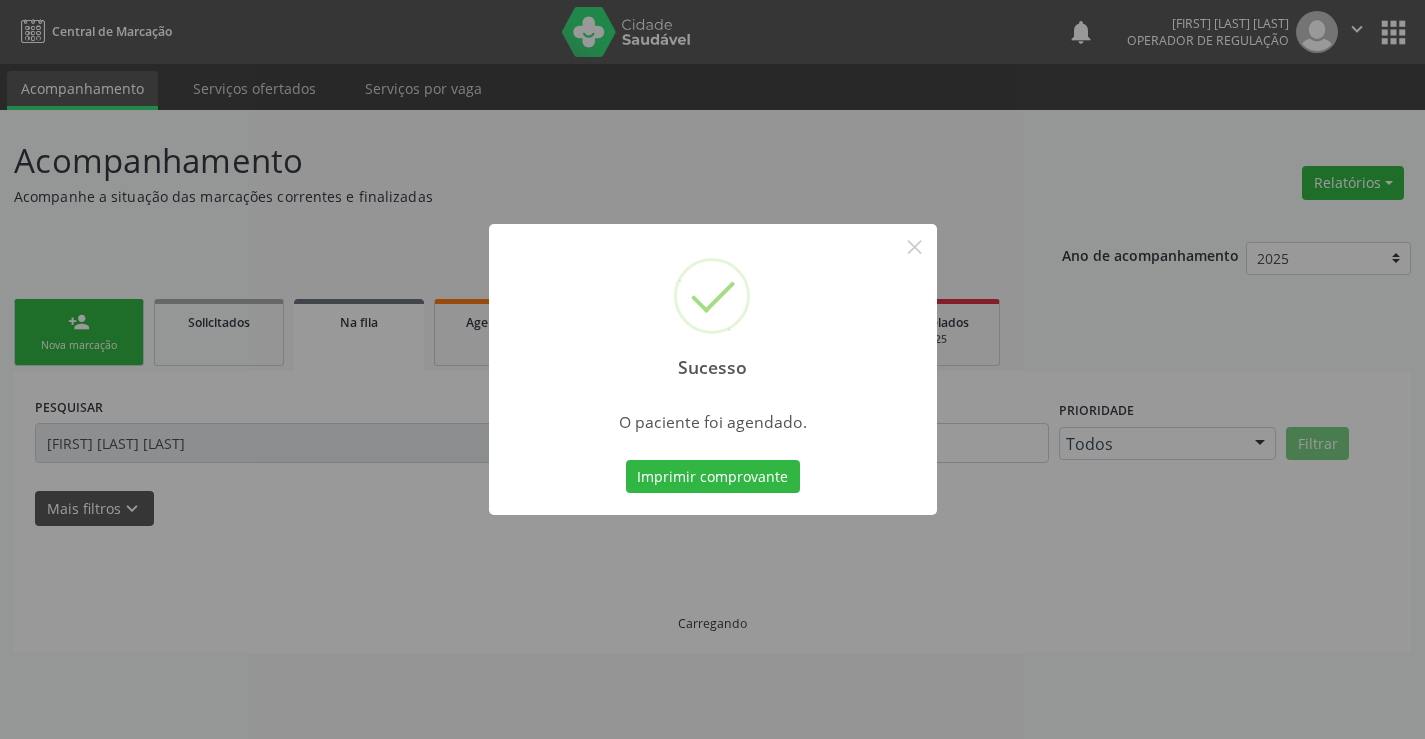 scroll, scrollTop: 0, scrollLeft: 0, axis: both 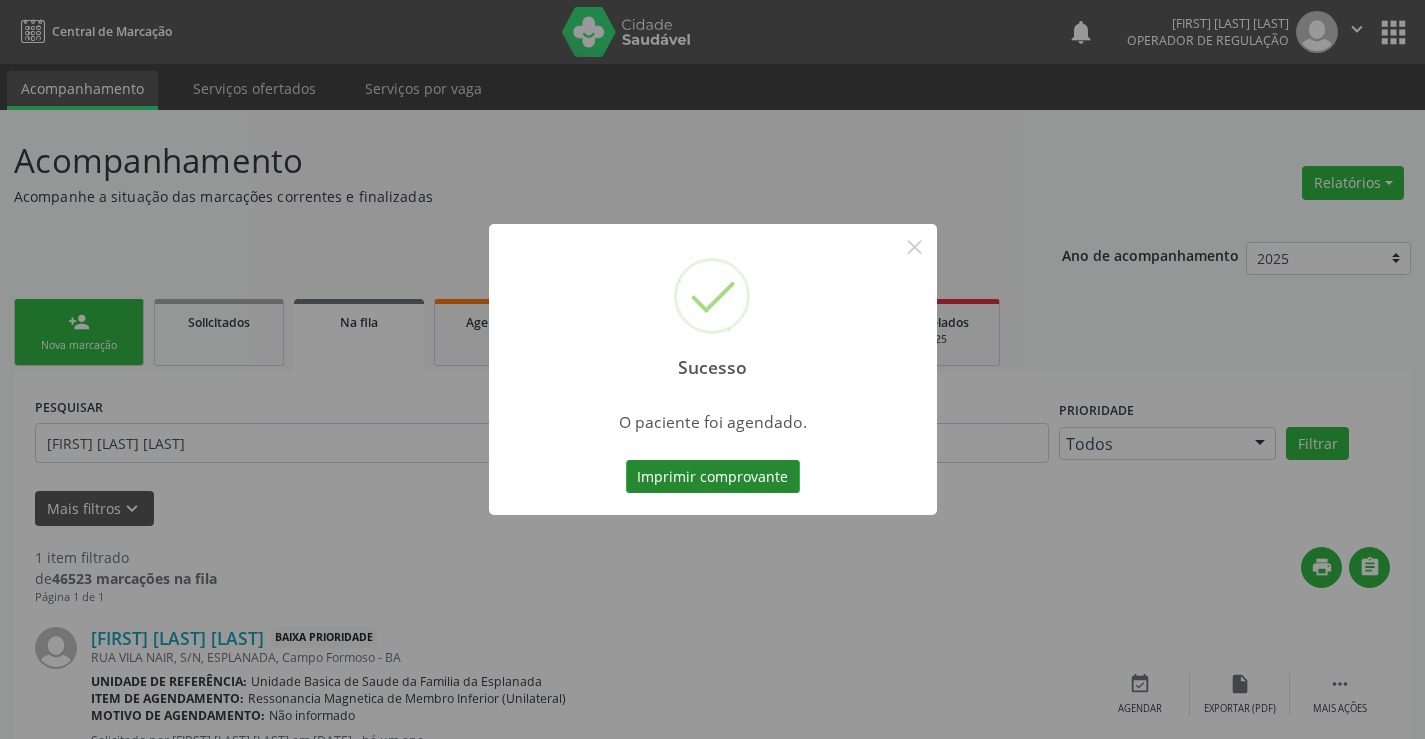 click on "Imprimir comprovante" at bounding box center (713, 477) 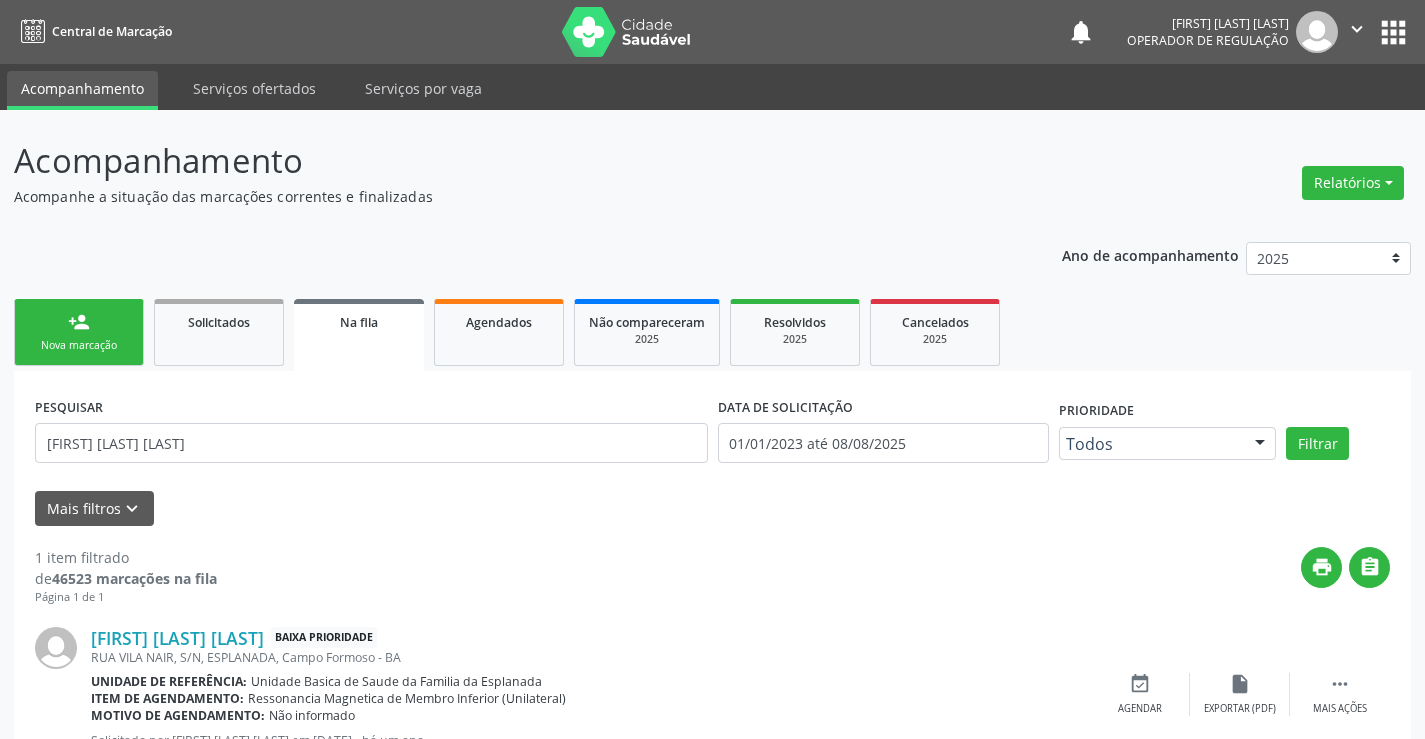 click on "person_add
Nova marcação" at bounding box center [79, 332] 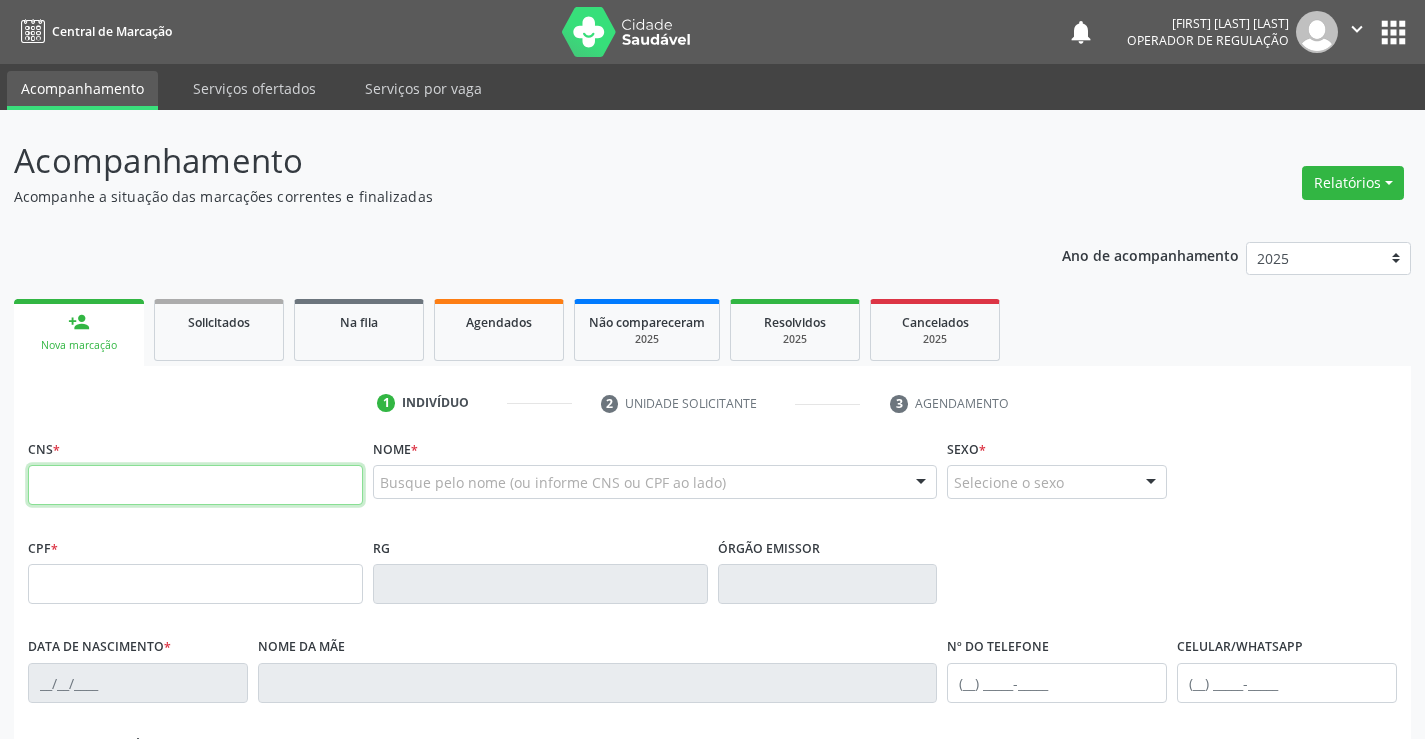 click at bounding box center [195, 485] 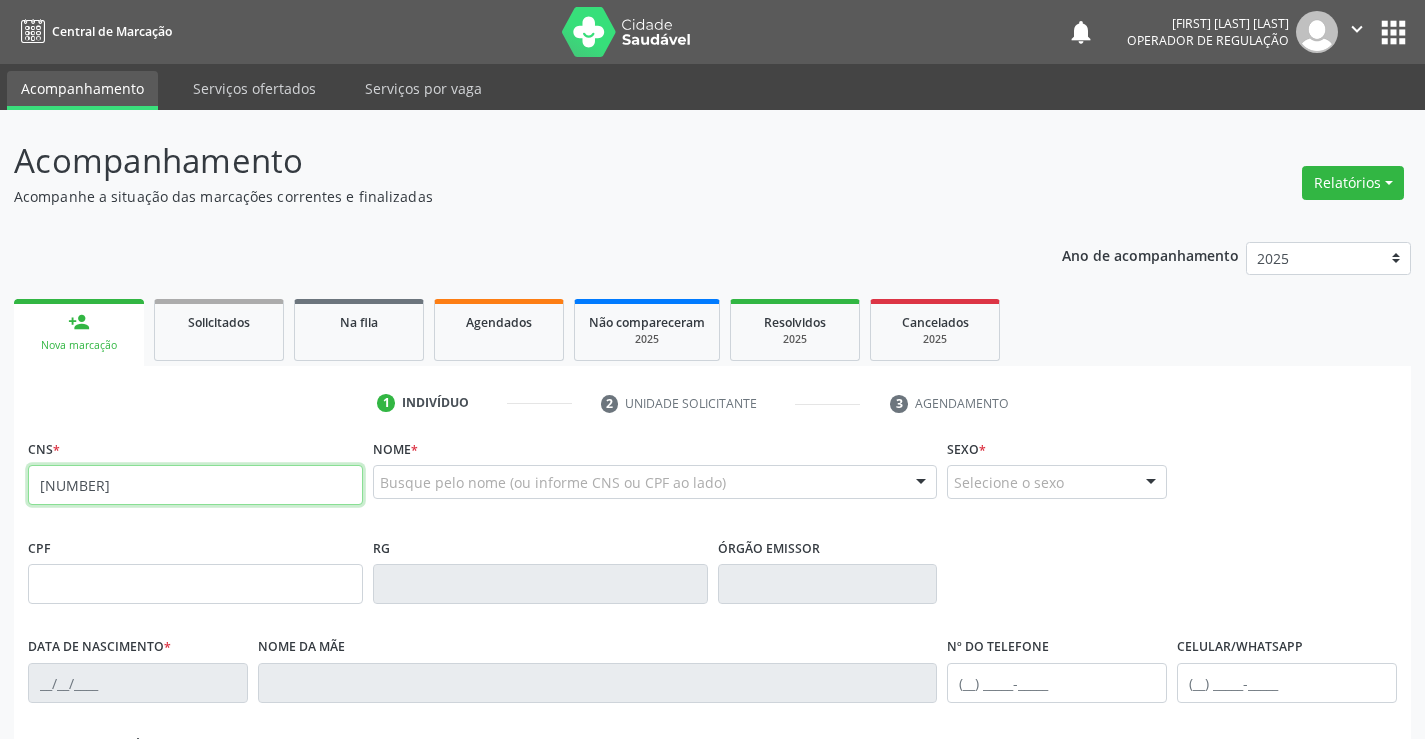 type on "[NUMBER]" 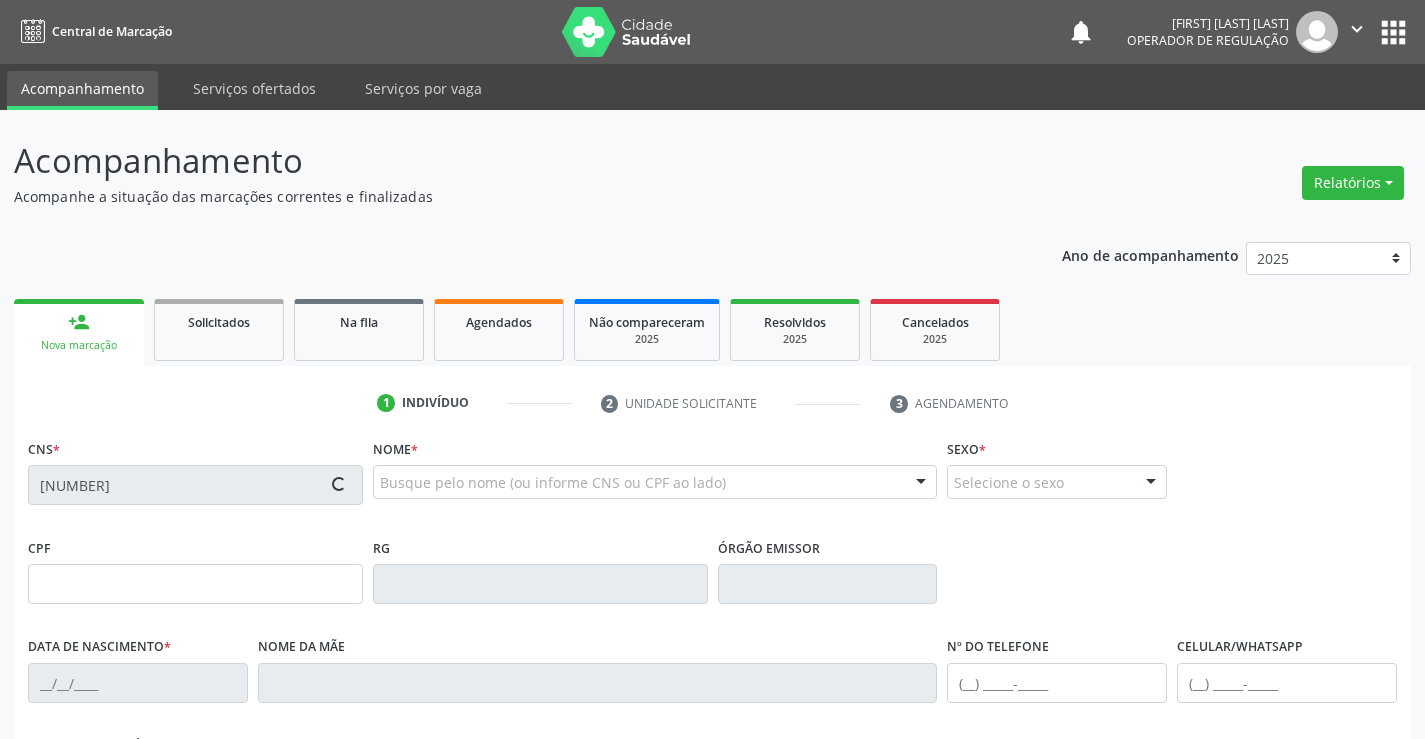 type on "[SSN]" 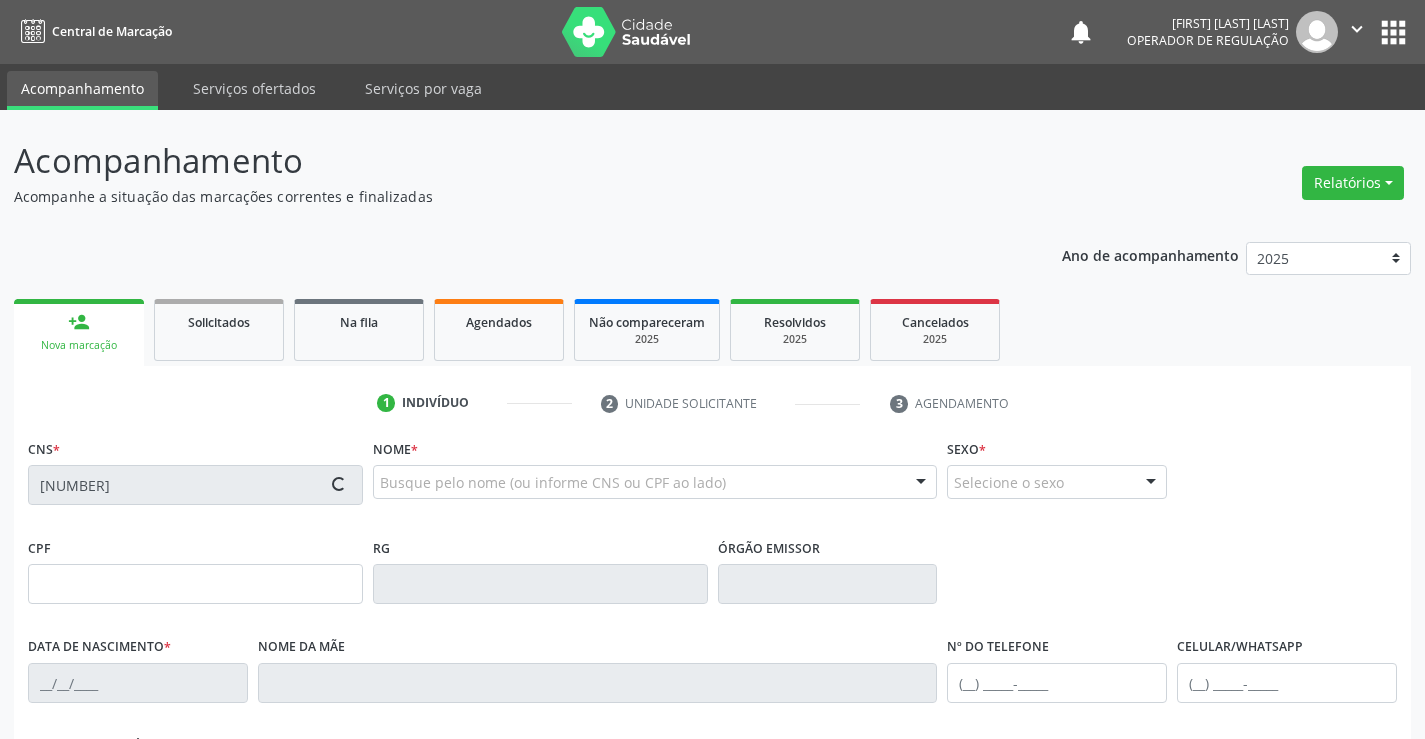 type on "[NUMBER]" 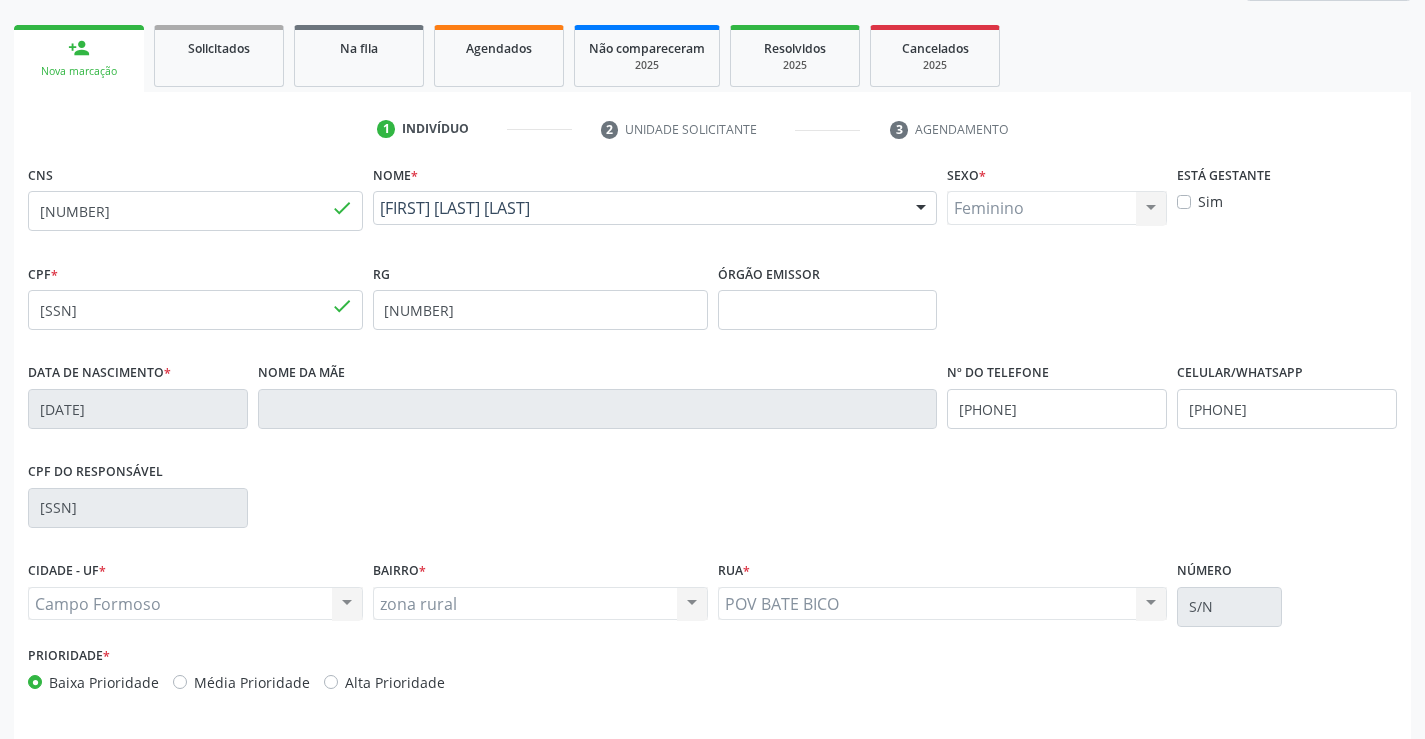 scroll, scrollTop: 345, scrollLeft: 0, axis: vertical 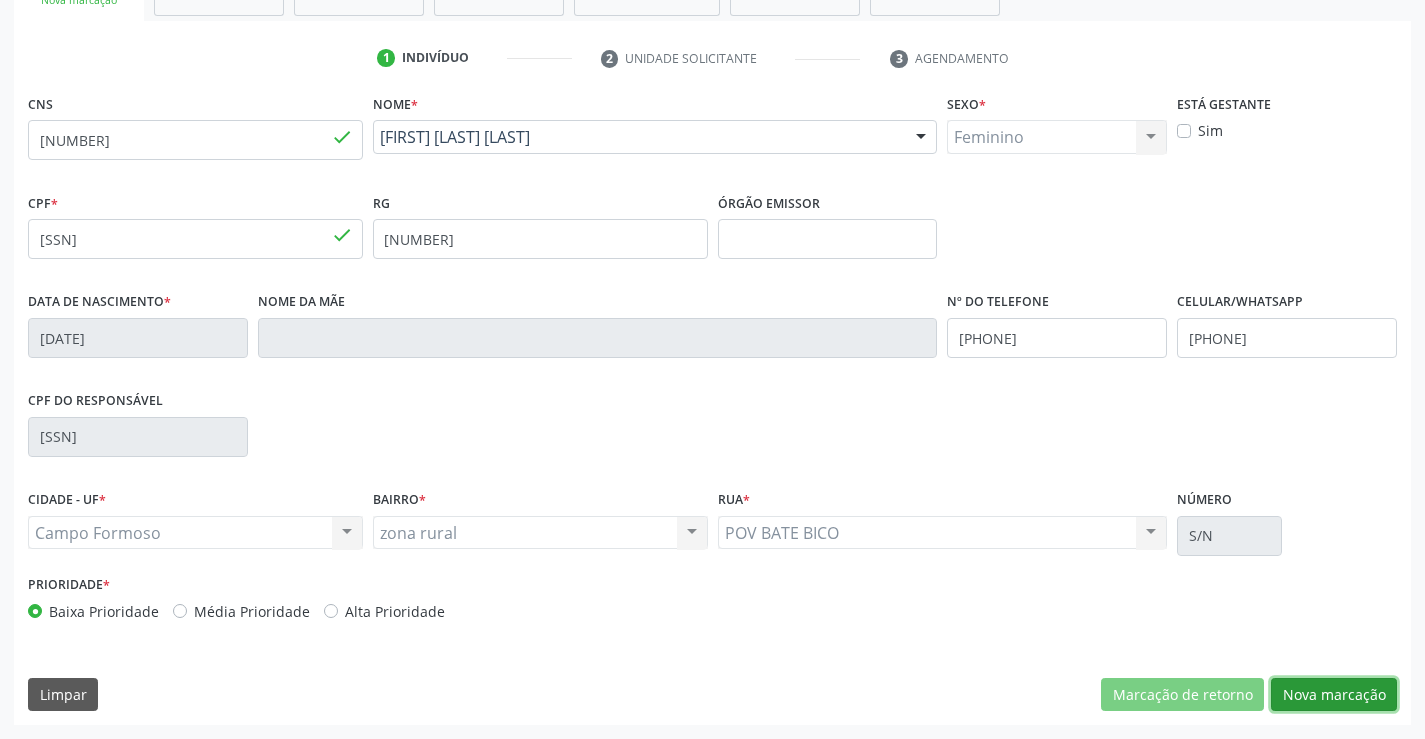 click on "Nova marcação" at bounding box center [1334, 695] 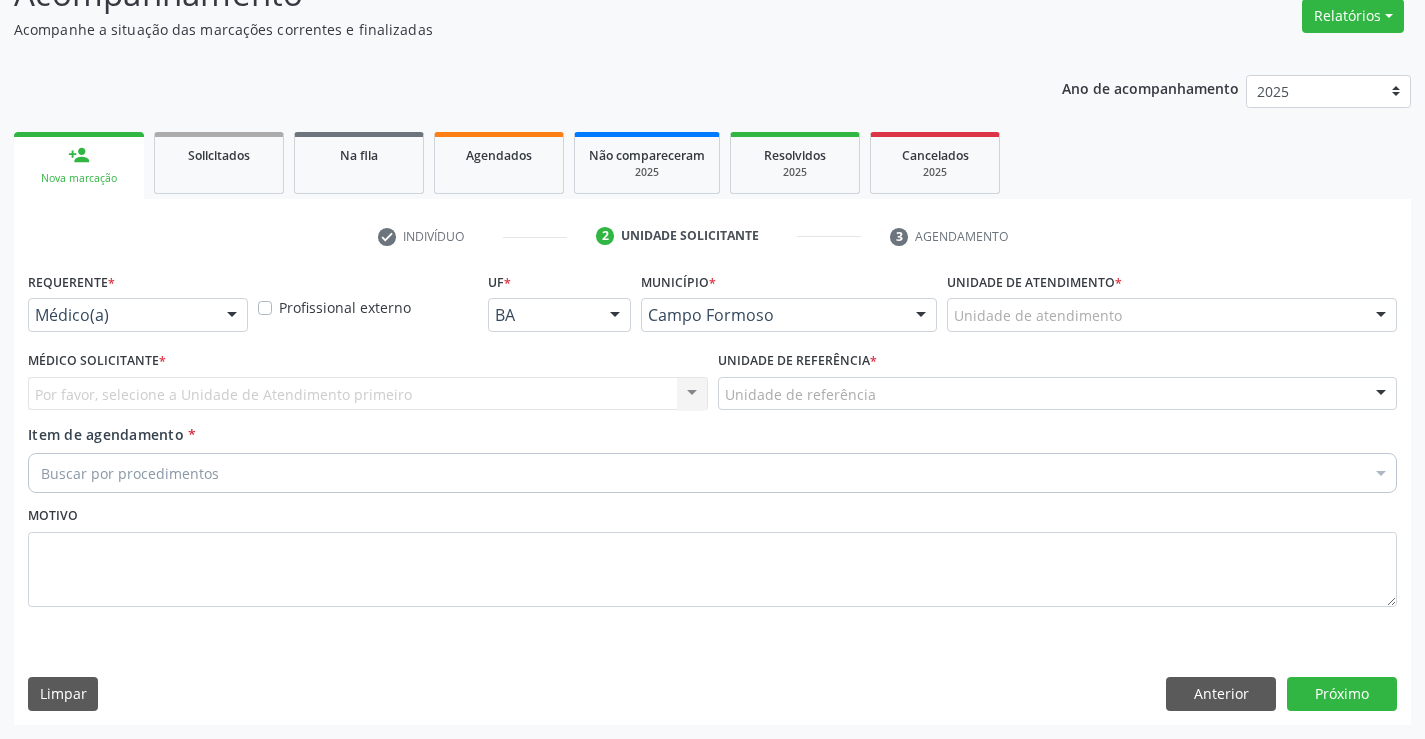 scroll, scrollTop: 167, scrollLeft: 0, axis: vertical 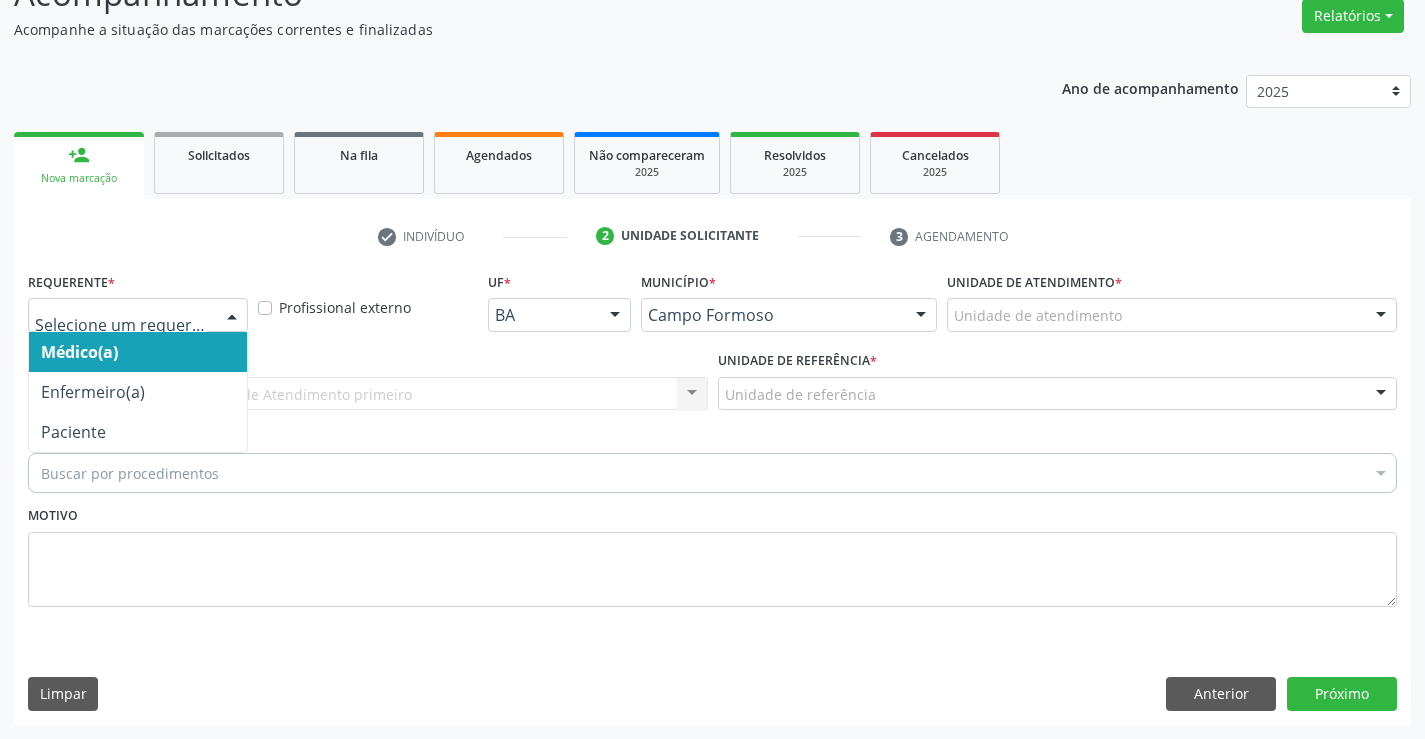 click at bounding box center [232, 316] 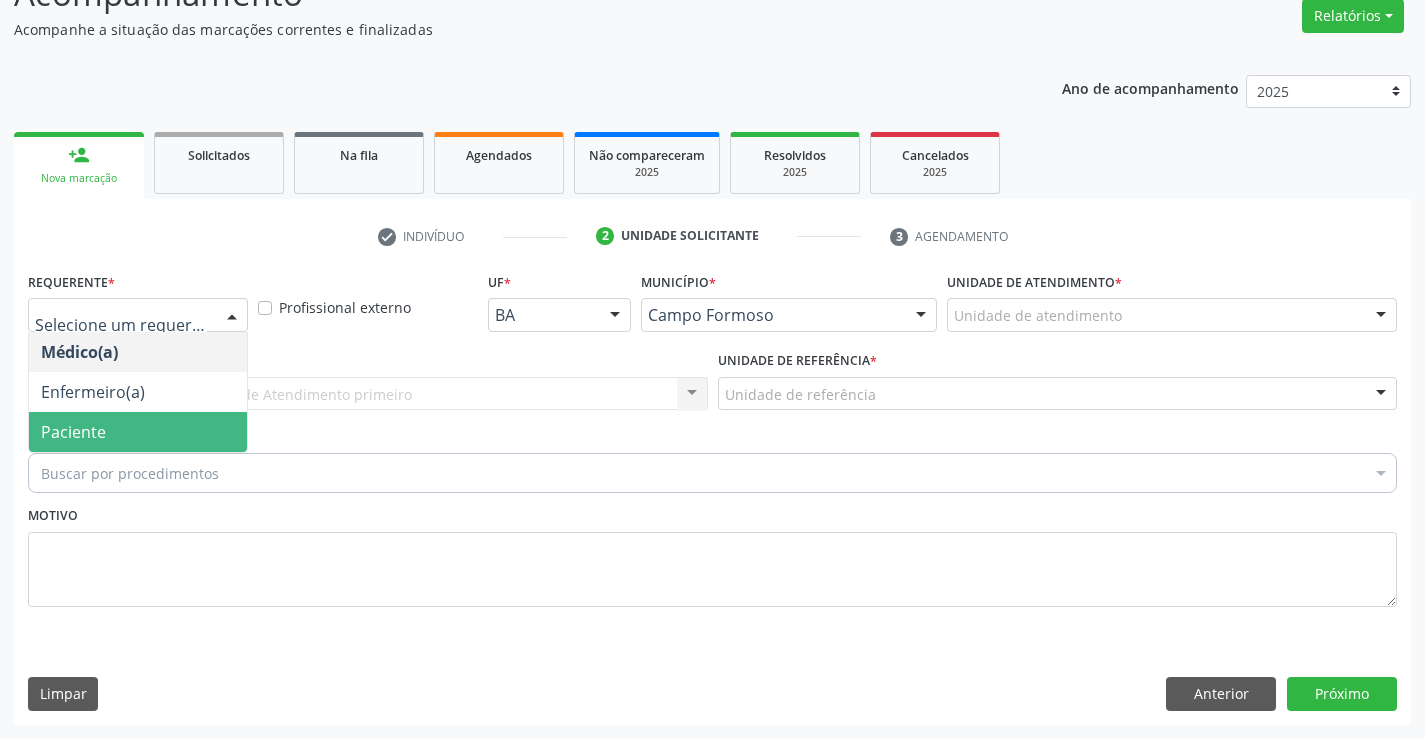 click on "Paciente" at bounding box center (138, 432) 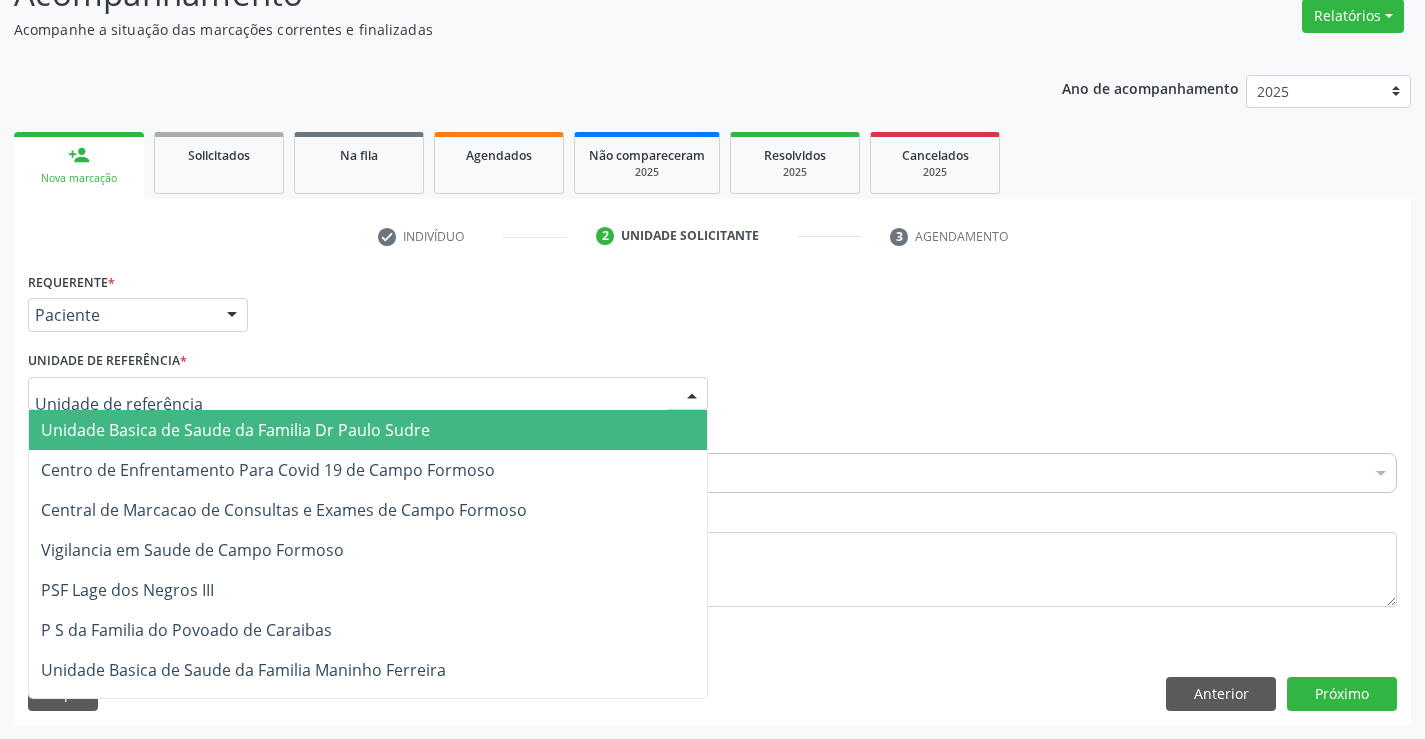 click at bounding box center [368, 394] 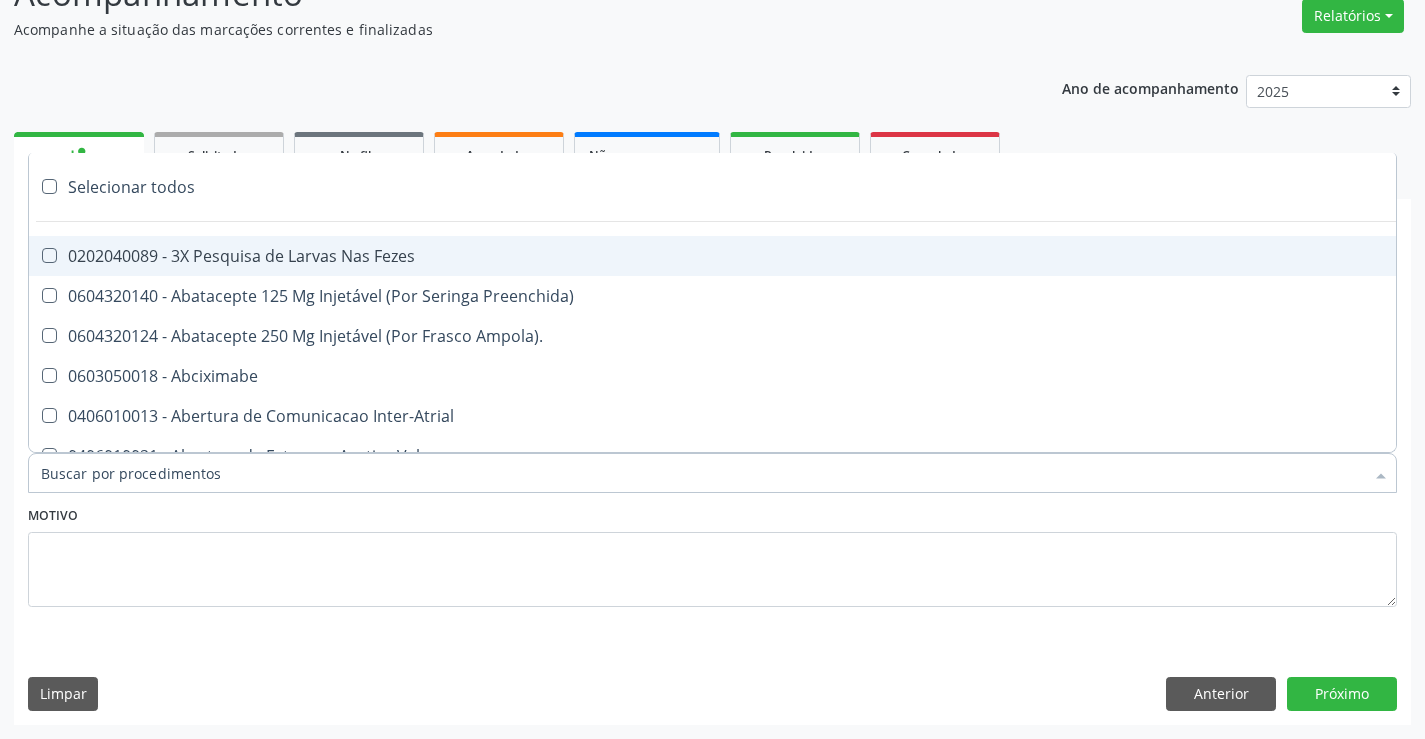 click at bounding box center [712, 473] 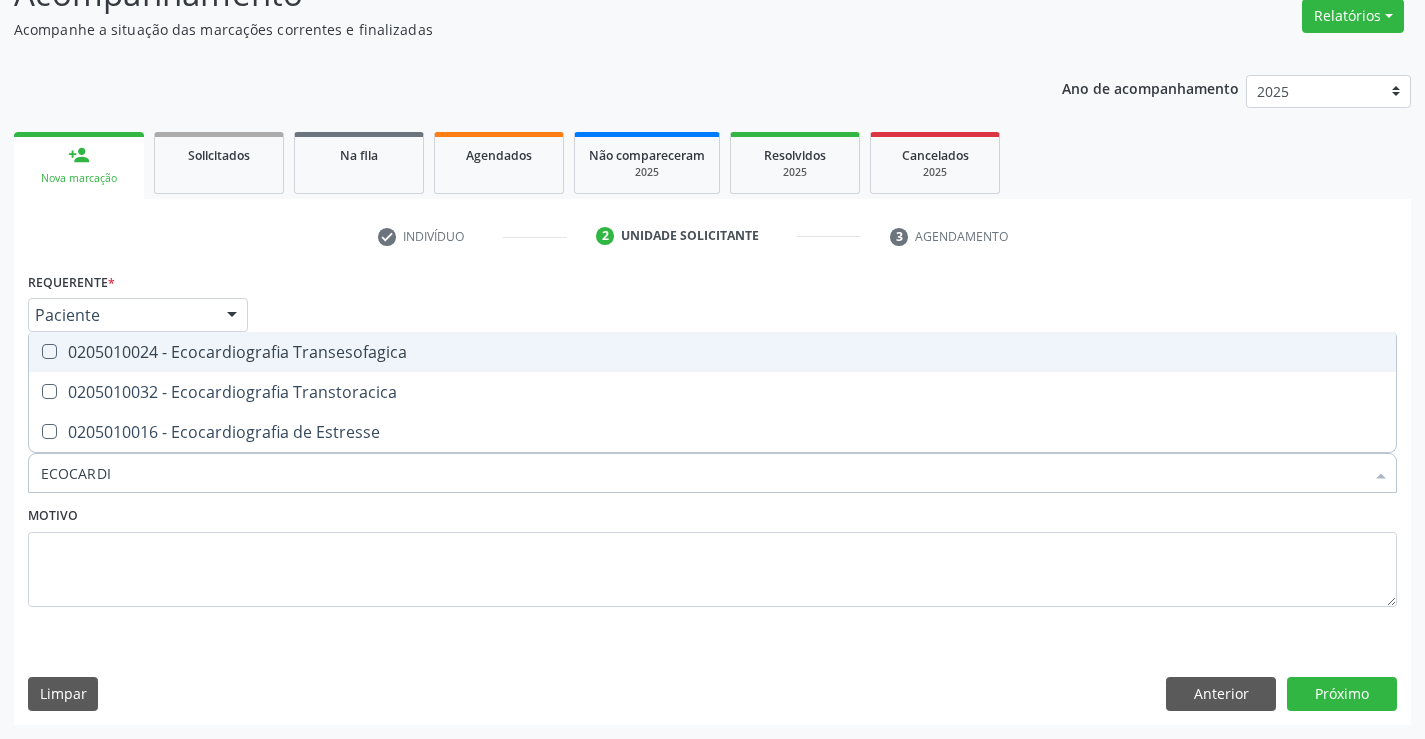 type on "ECOCARDIO" 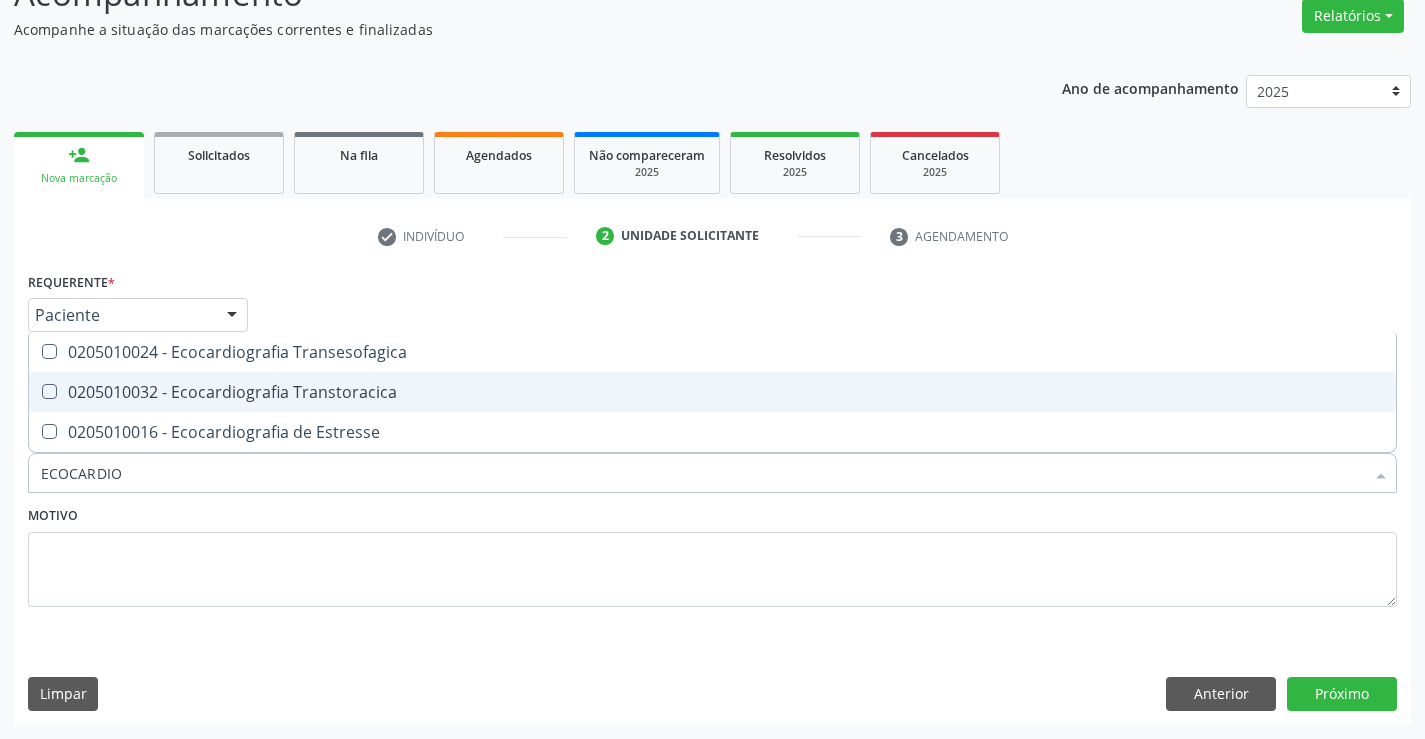 click on "0205010032 - Ecocardiografia Transtoracica" at bounding box center (712, 392) 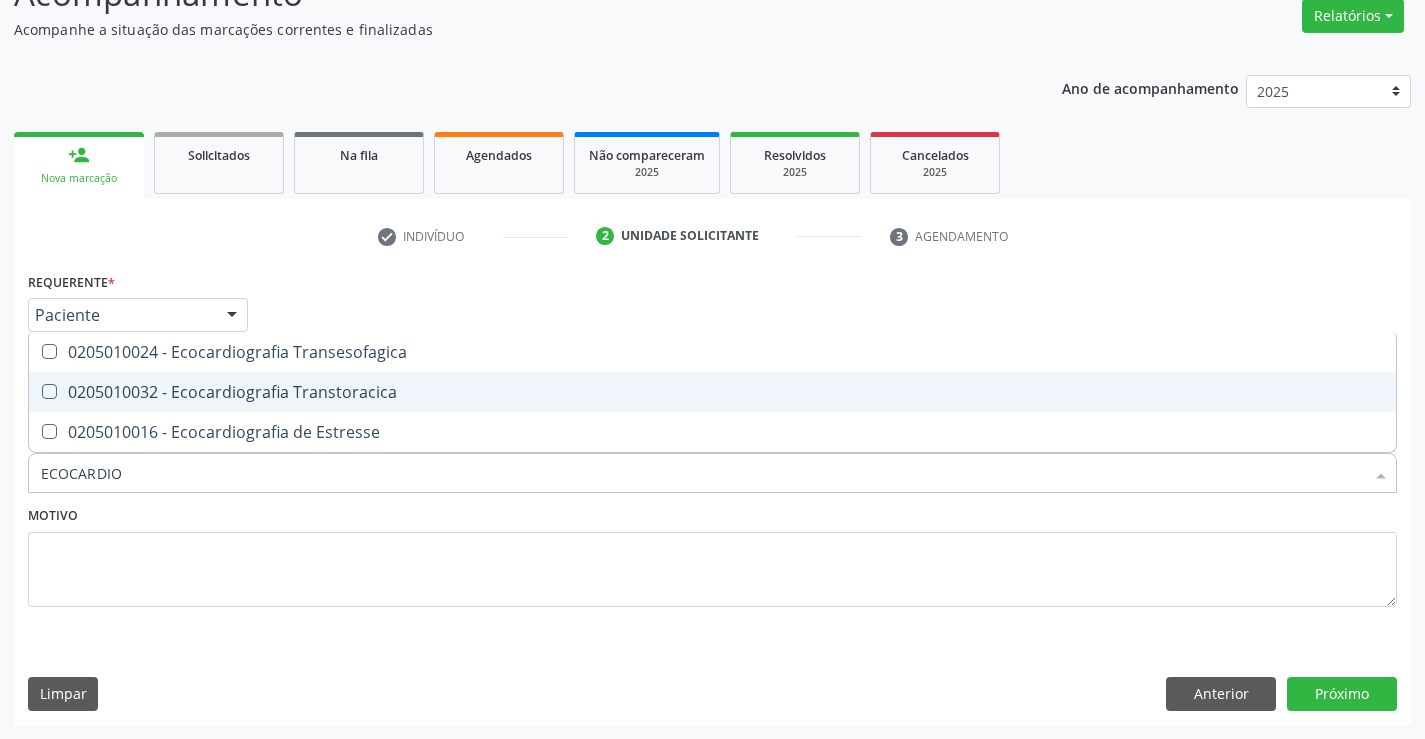 checkbox on "true" 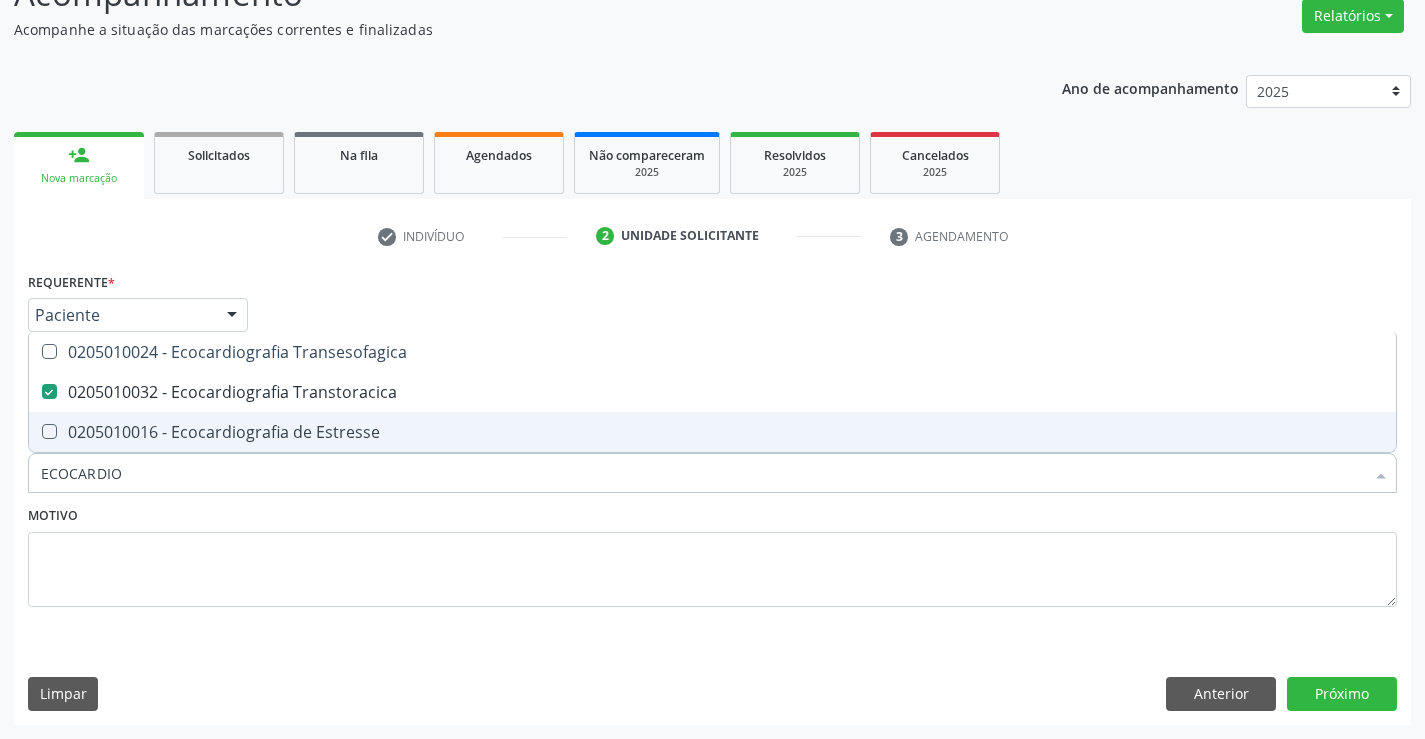 click on "Motivo" at bounding box center (712, 554) 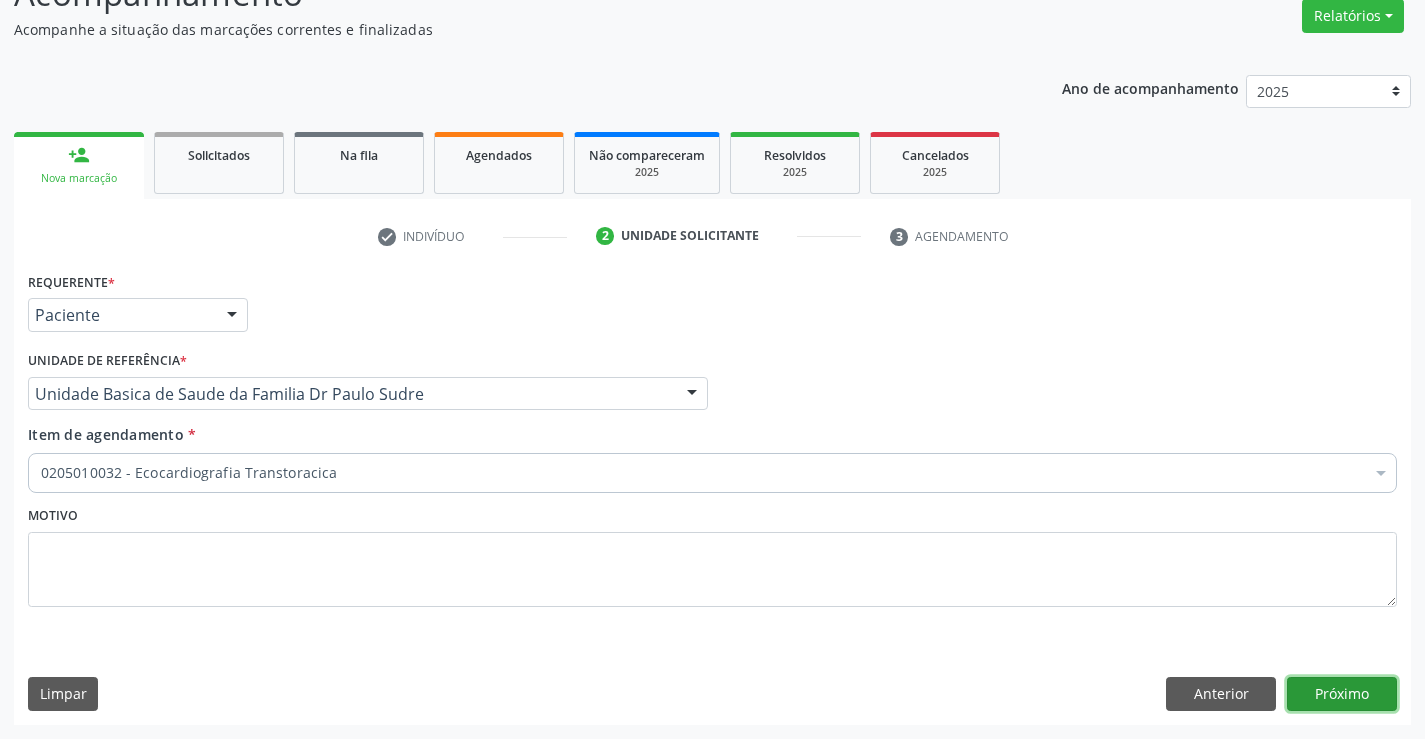 click on "Próximo" at bounding box center (1342, 694) 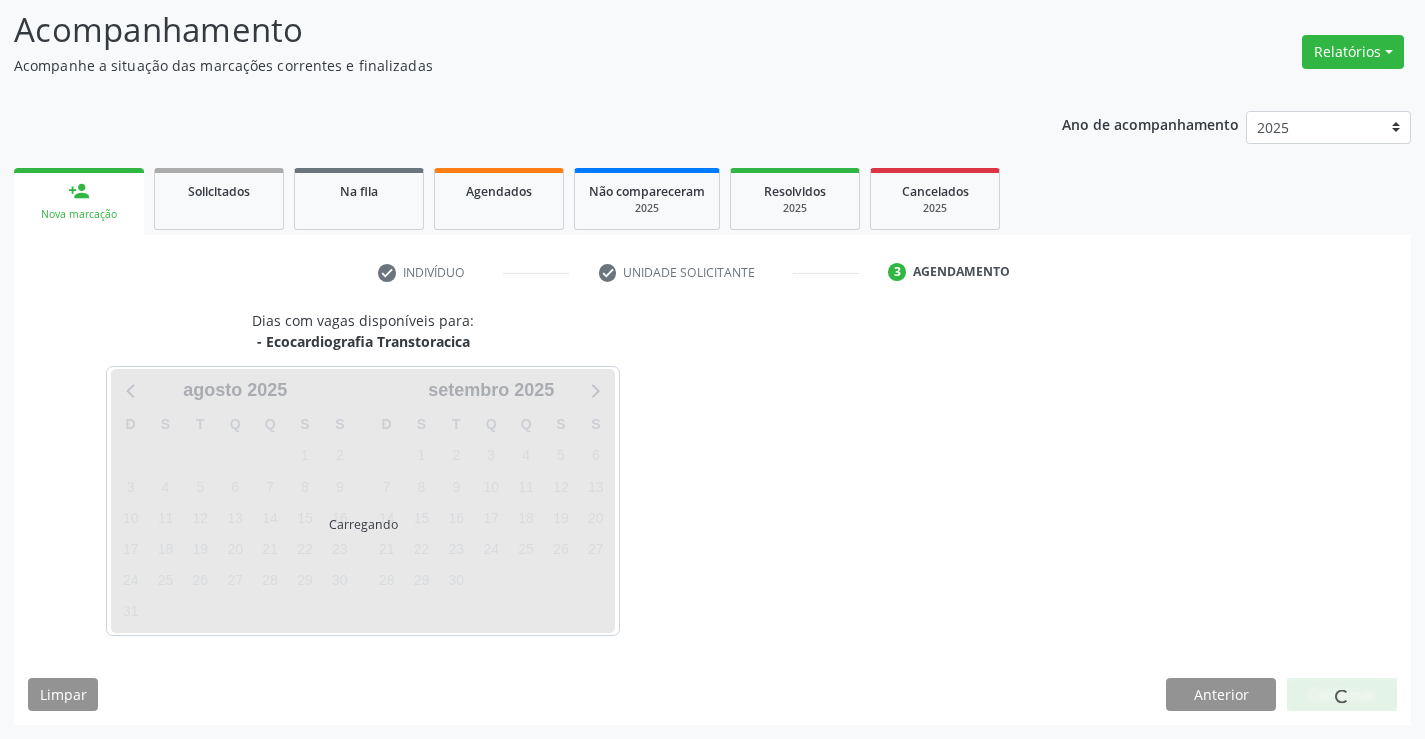 scroll, scrollTop: 131, scrollLeft: 0, axis: vertical 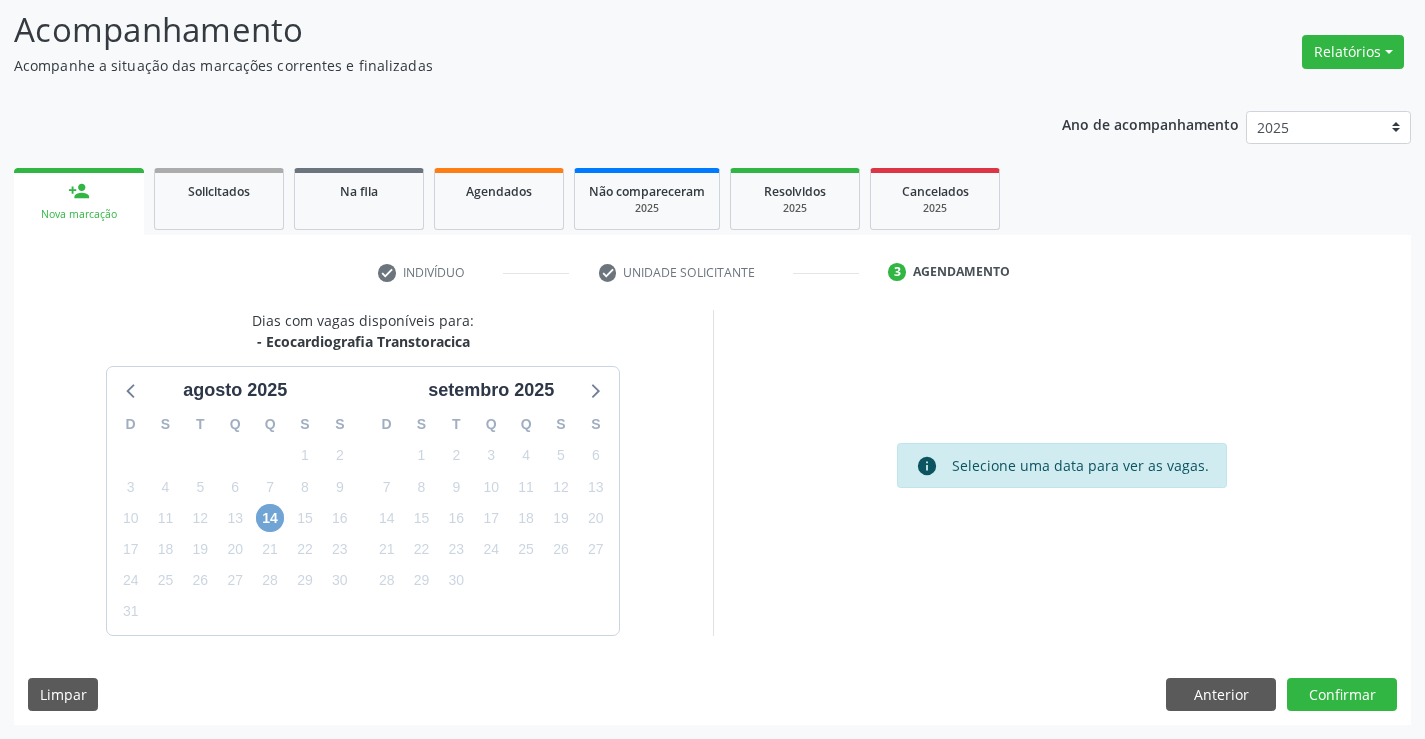 click on "14" at bounding box center (270, 518) 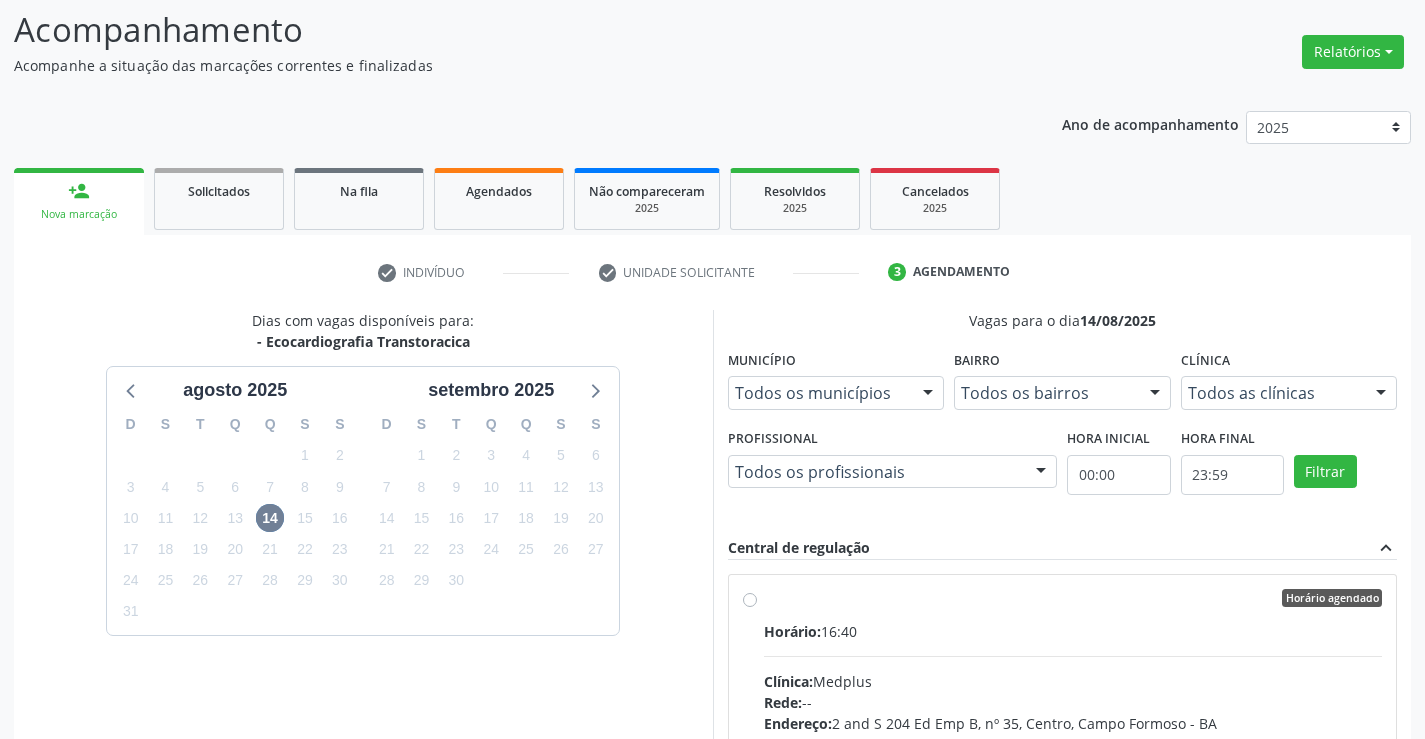 click on "Horário agendado
Horário:   16:40
Clínica:  Medplus
Rede:
--
Endereço:   2 and S 204 Ed Emp B, nº 35, Centro, [CITY] - [STATE]
Telefone:   --
Profissional:
[FIRST] [LAST] [LAST]
Informações adicionais sobre o atendimento
Idade de atendimento:
de 0 a 120 anos
Gênero(s) atendido(s):
Masculino e Feminino
Informações adicionais:
--" at bounding box center [1073, 742] 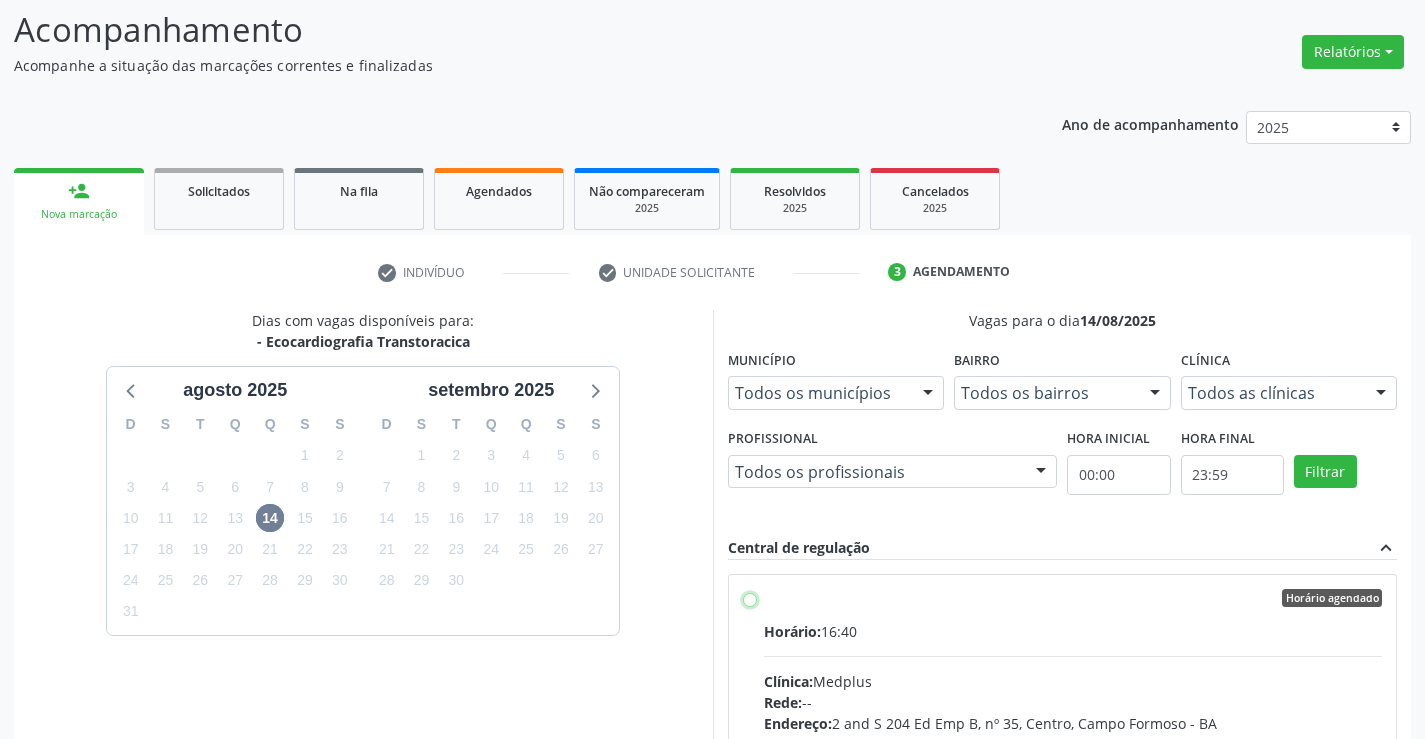 click on "Horário agendado
Horário:   16:40
Clínica:  Medplus
Rede:
--
Endereço:   2 and S 204 Ed Emp B, nº 35, Centro, [CITY] - [STATE]
Telefone:   --
Profissional:
[FIRST] [LAST] [LAST]
Informações adicionais sobre o atendimento
Idade de atendimento:
de 0 a 120 anos
Gênero(s) atendido(s):
Masculino e Feminino
Informações adicionais:
--" at bounding box center [750, 598] 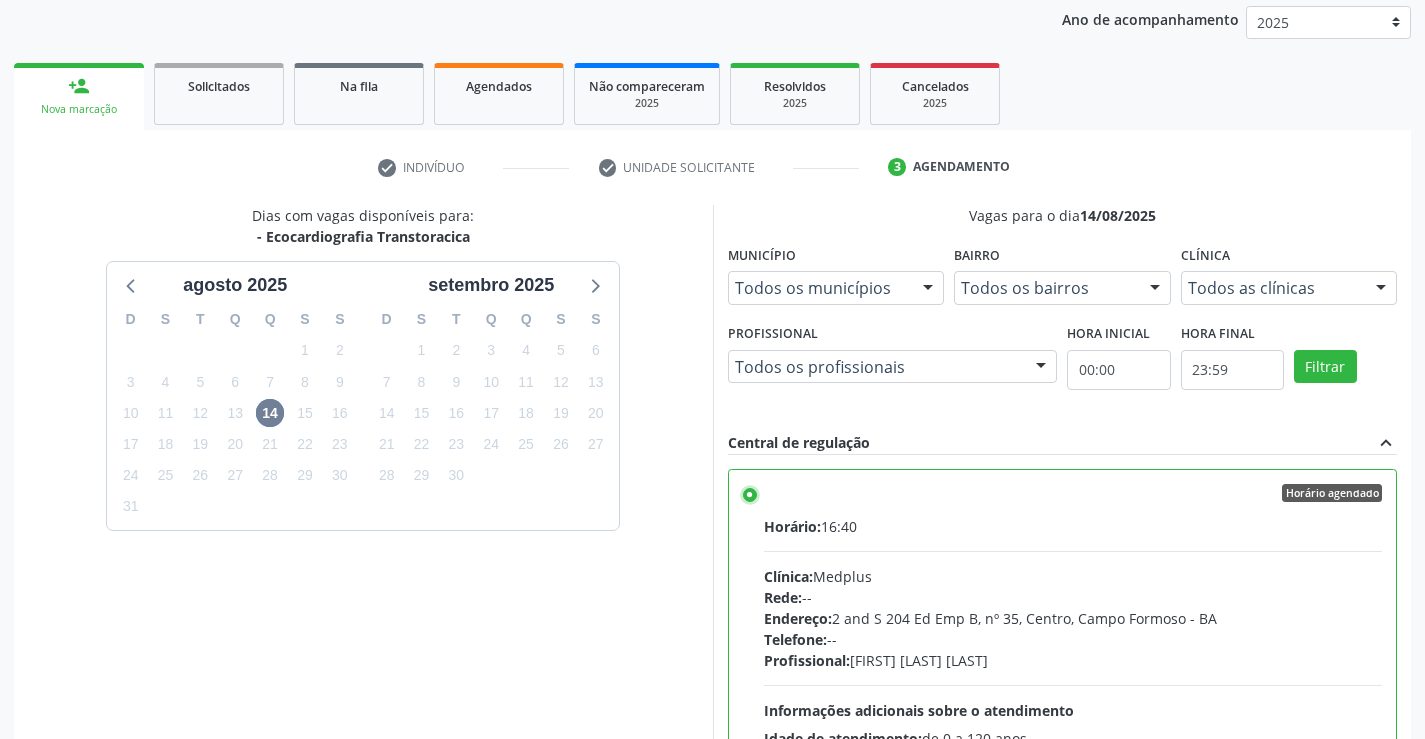 scroll, scrollTop: 456, scrollLeft: 0, axis: vertical 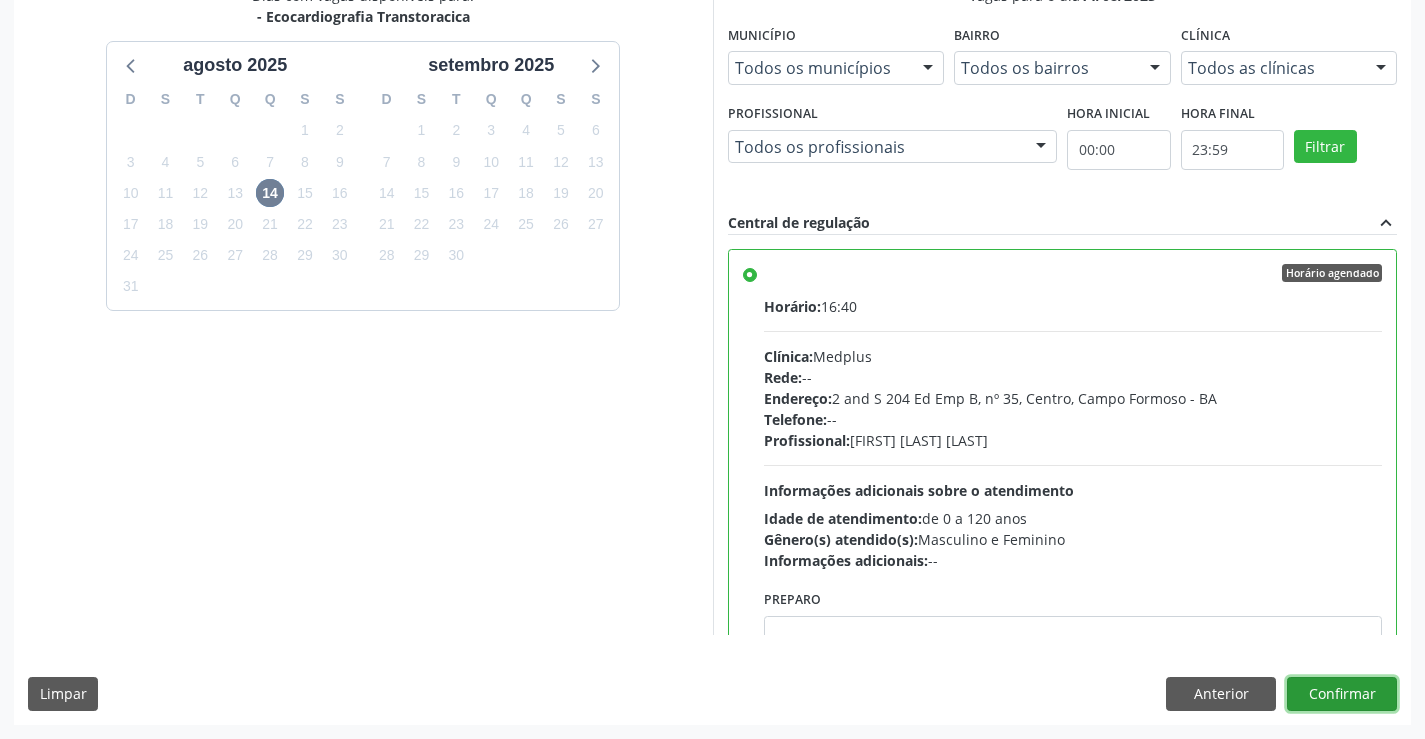 click on "Confirmar" at bounding box center [1342, 694] 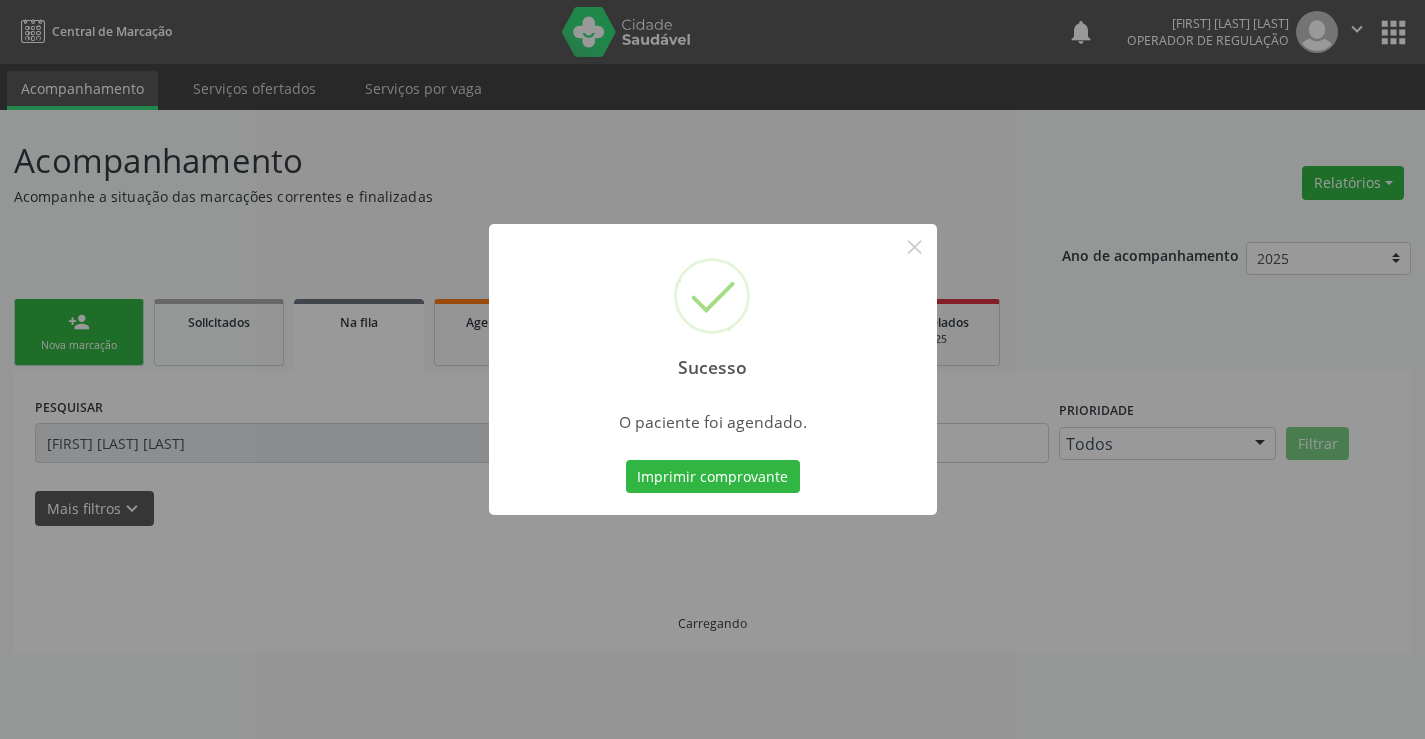 scroll, scrollTop: 0, scrollLeft: 0, axis: both 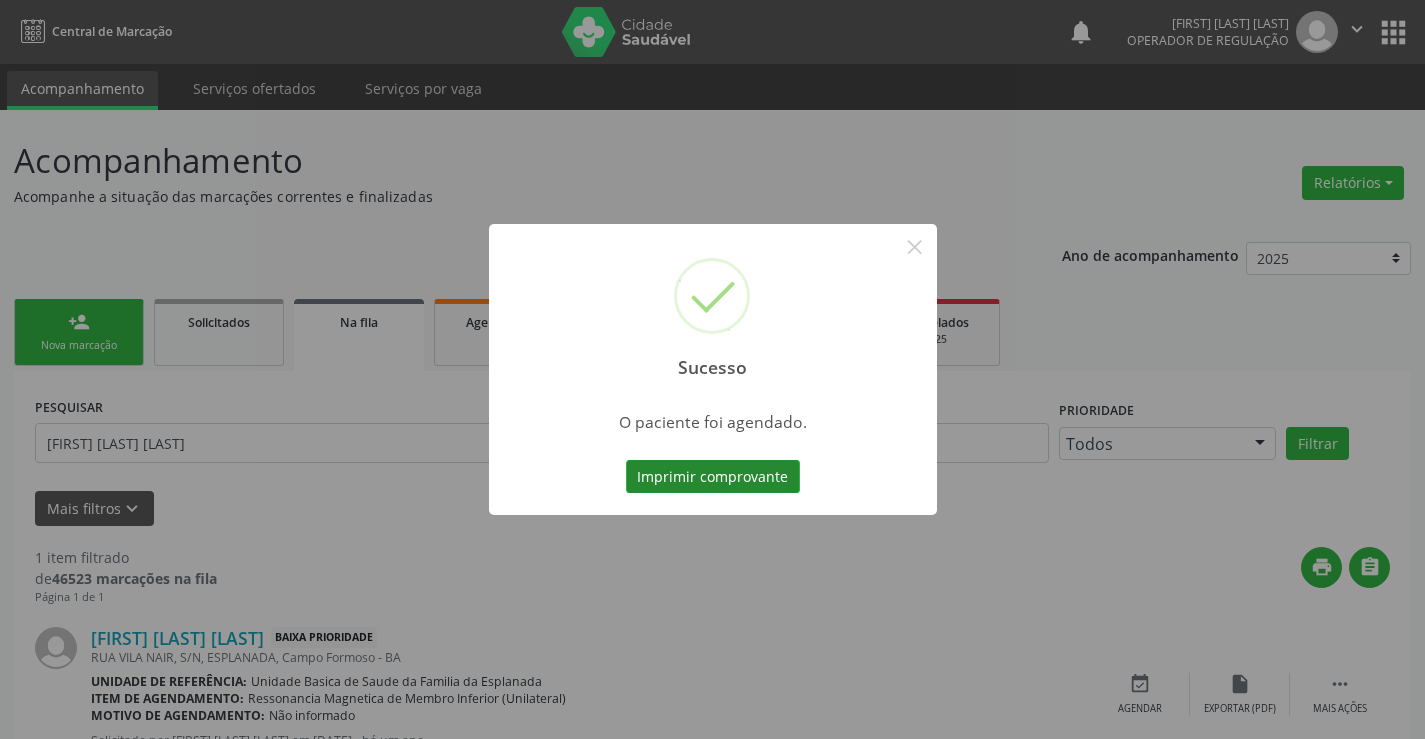 click on "Imprimir comprovante" at bounding box center (713, 477) 